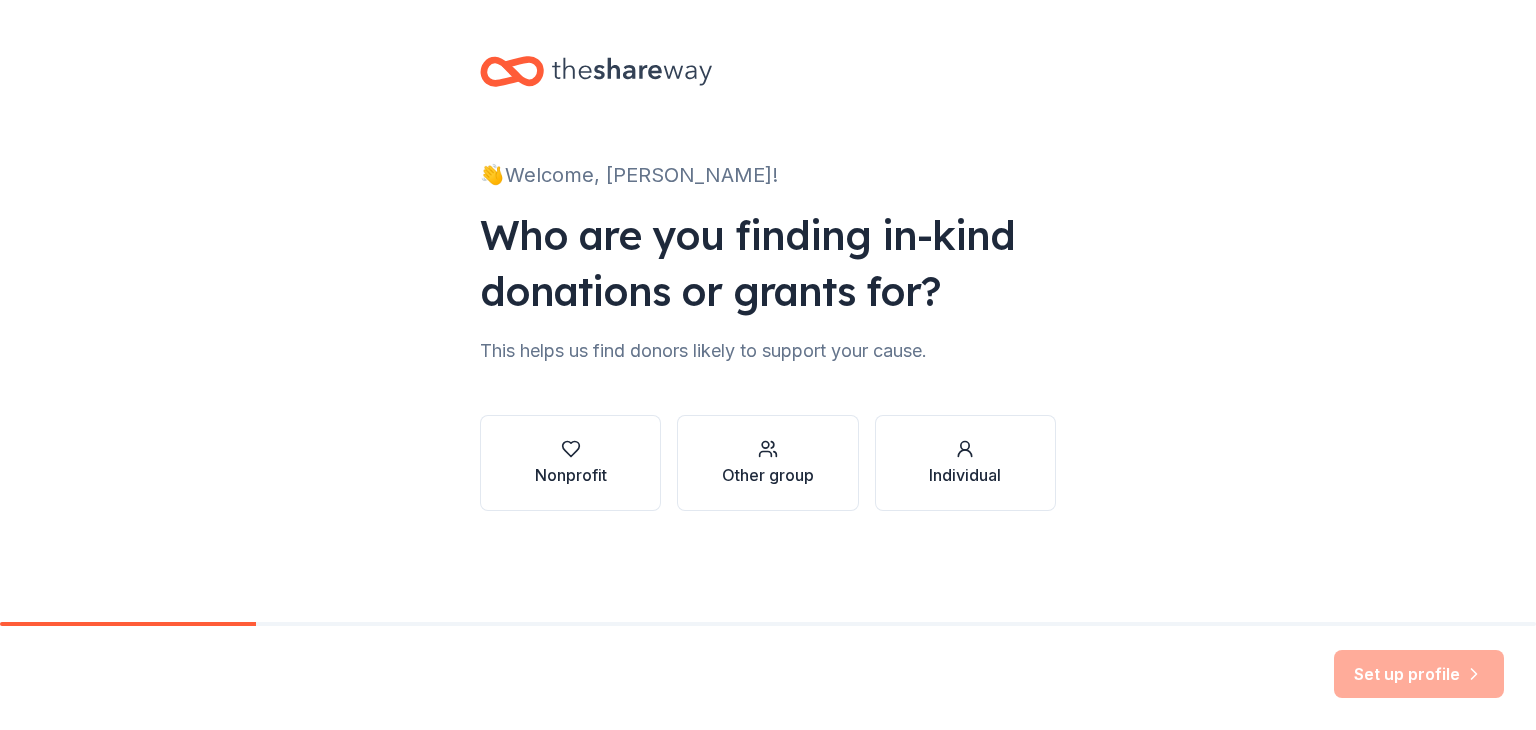 scroll, scrollTop: 0, scrollLeft: 0, axis: both 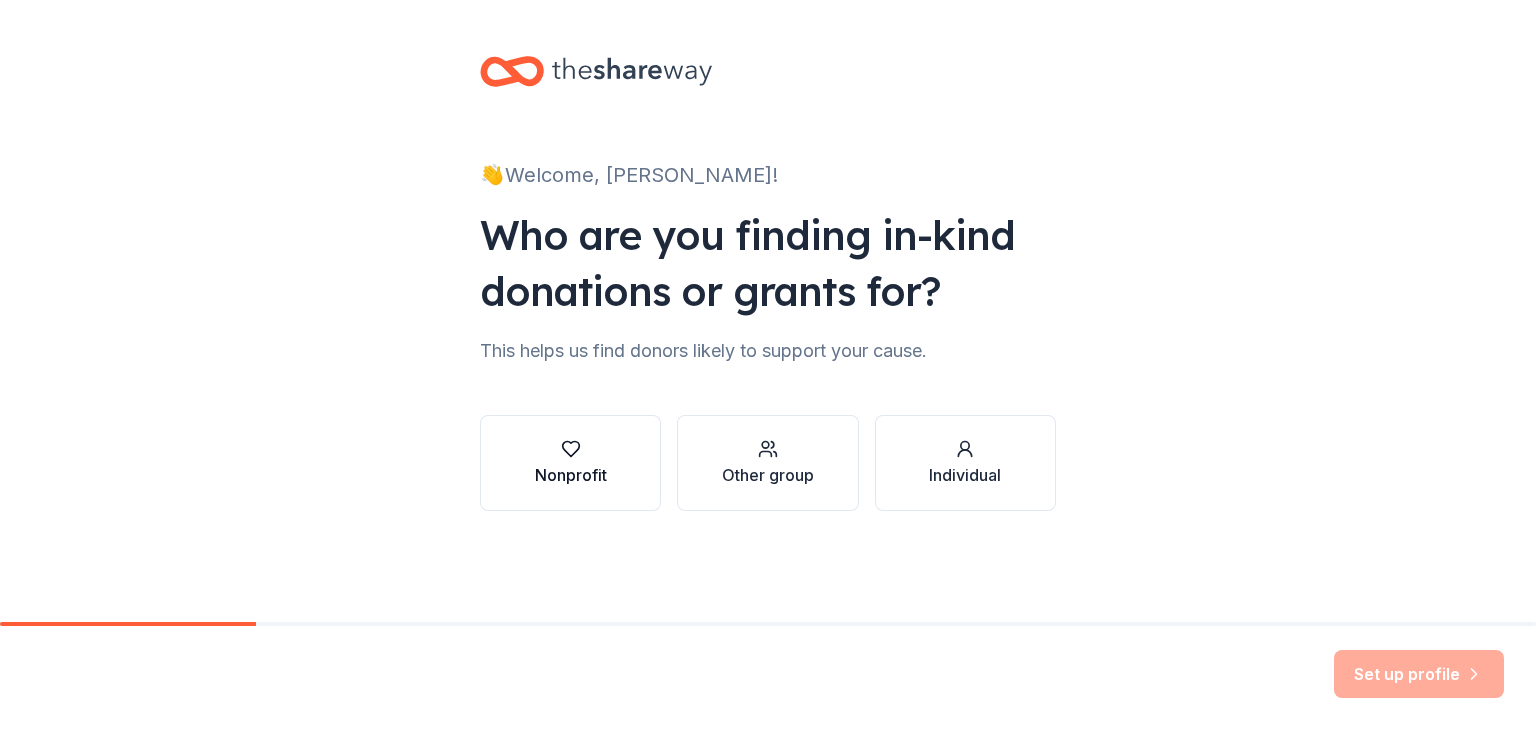 click on "Nonprofit" at bounding box center (570, 463) 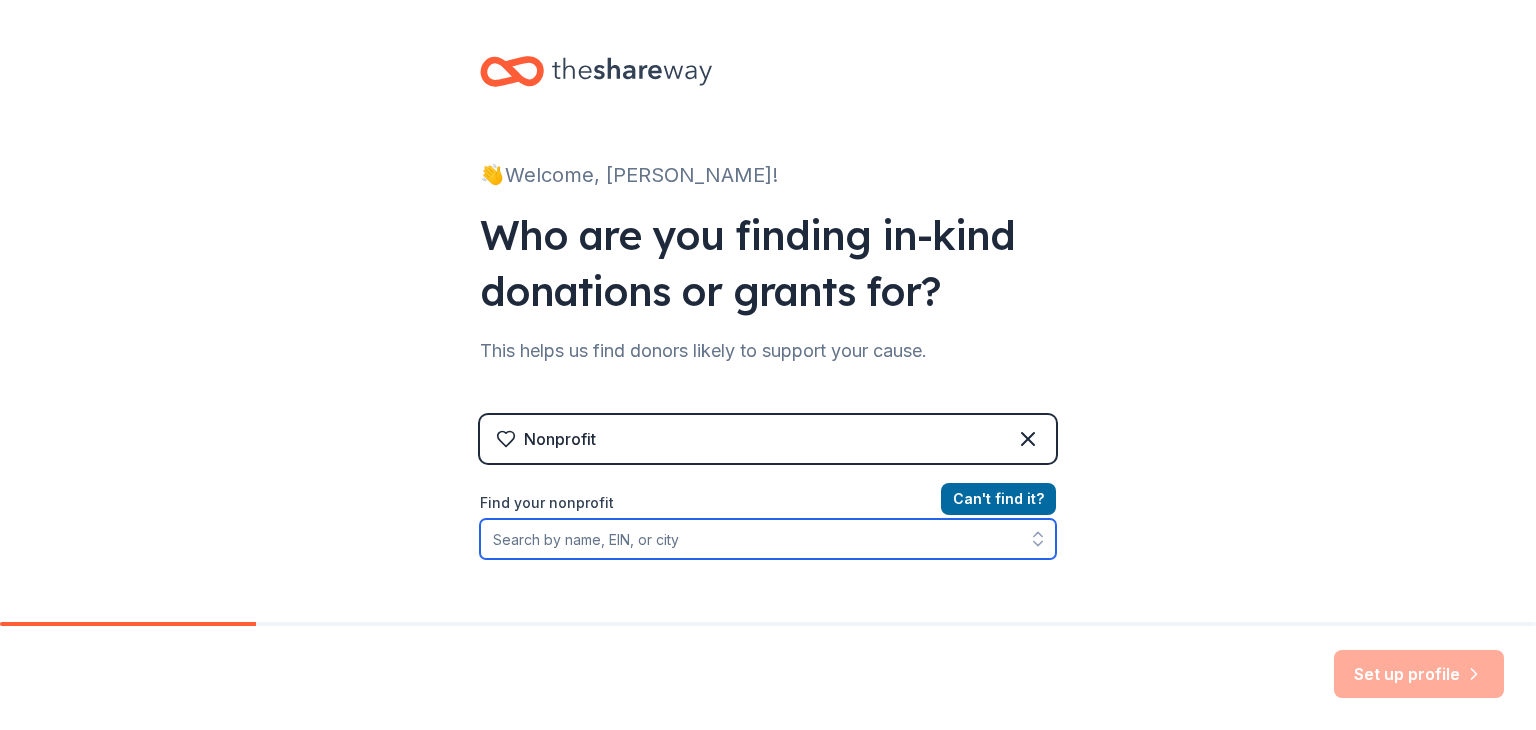 click on "Find your nonprofit" at bounding box center [768, 539] 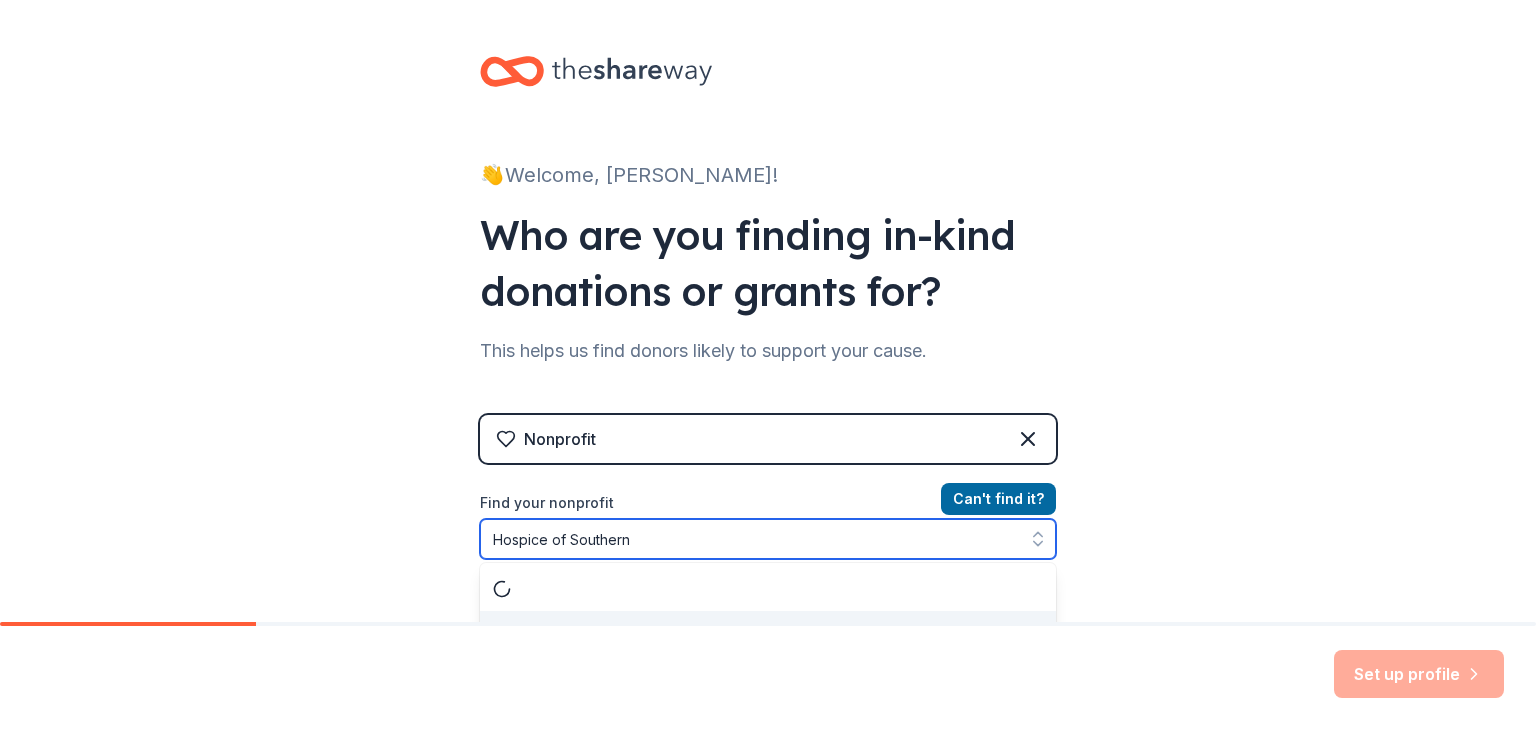 scroll, scrollTop: 37, scrollLeft: 0, axis: vertical 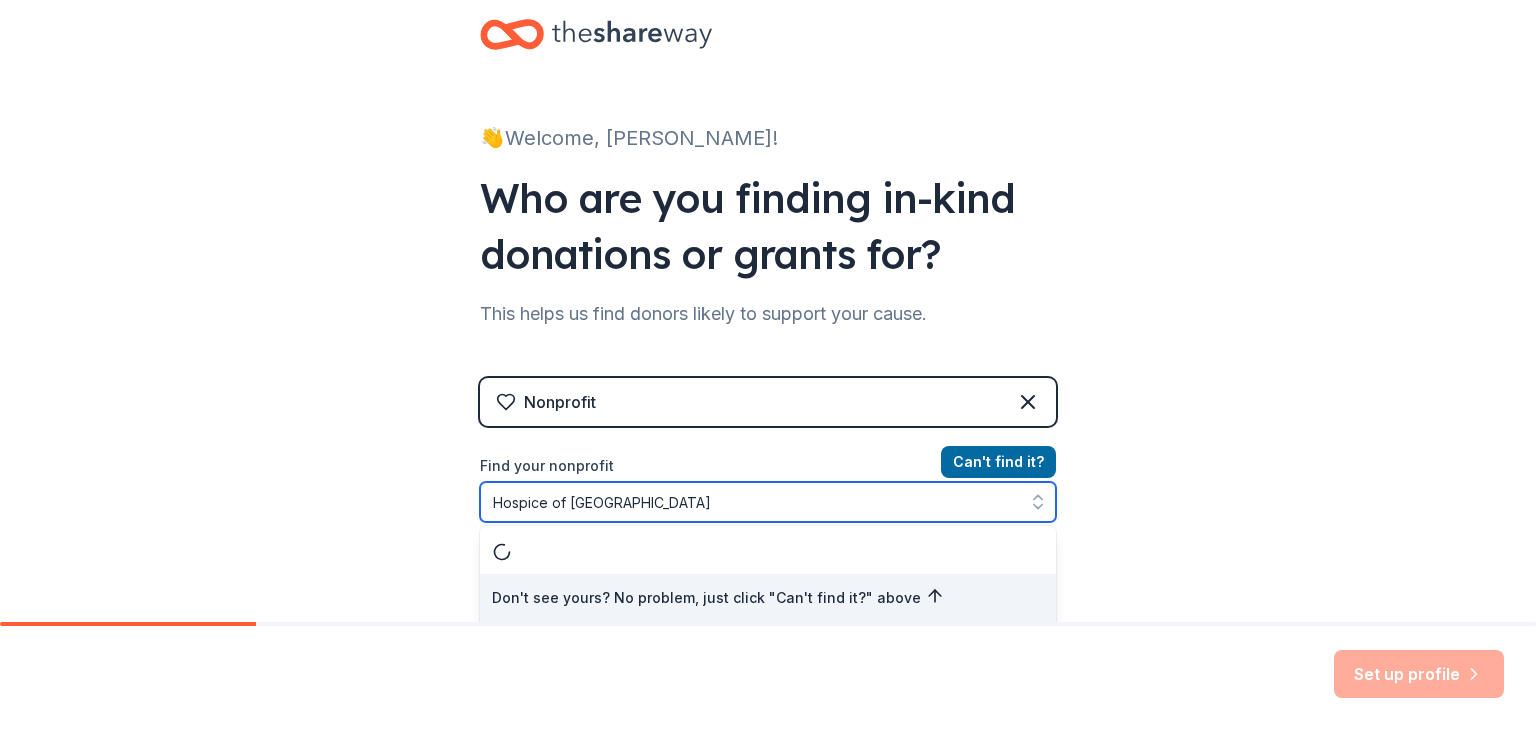 type on "Hospice of Southern Maine" 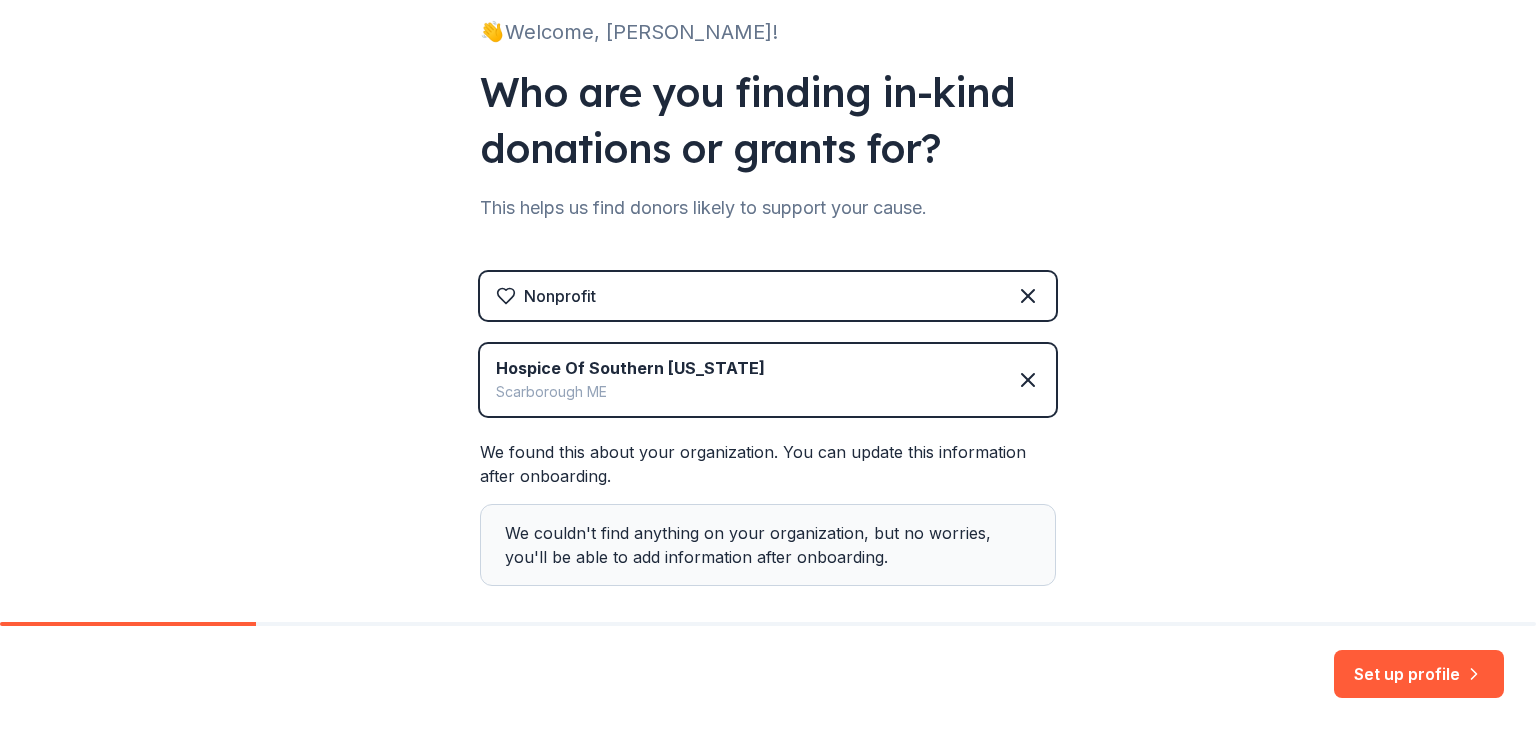 scroll, scrollTop: 243, scrollLeft: 0, axis: vertical 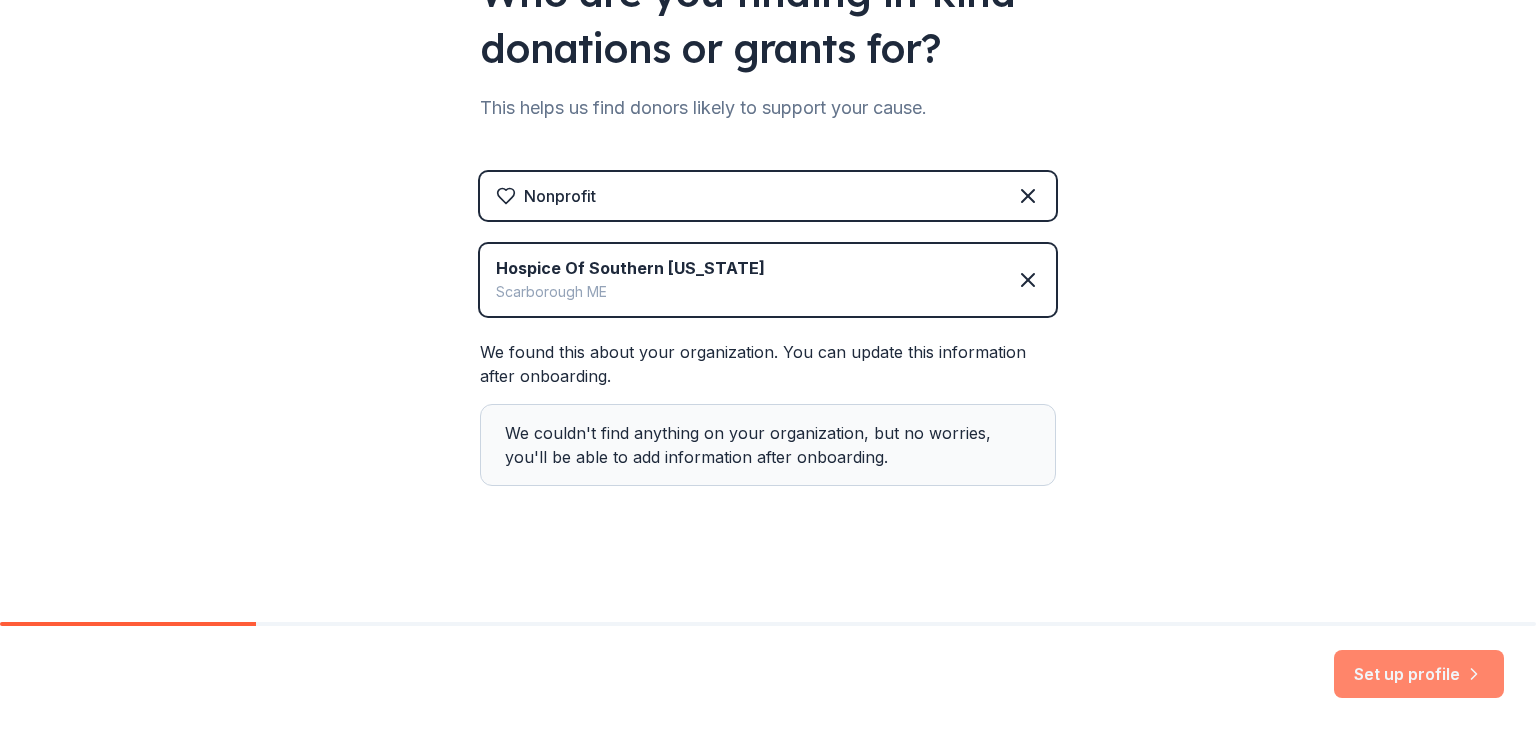 click on "Set up profile" at bounding box center (1419, 674) 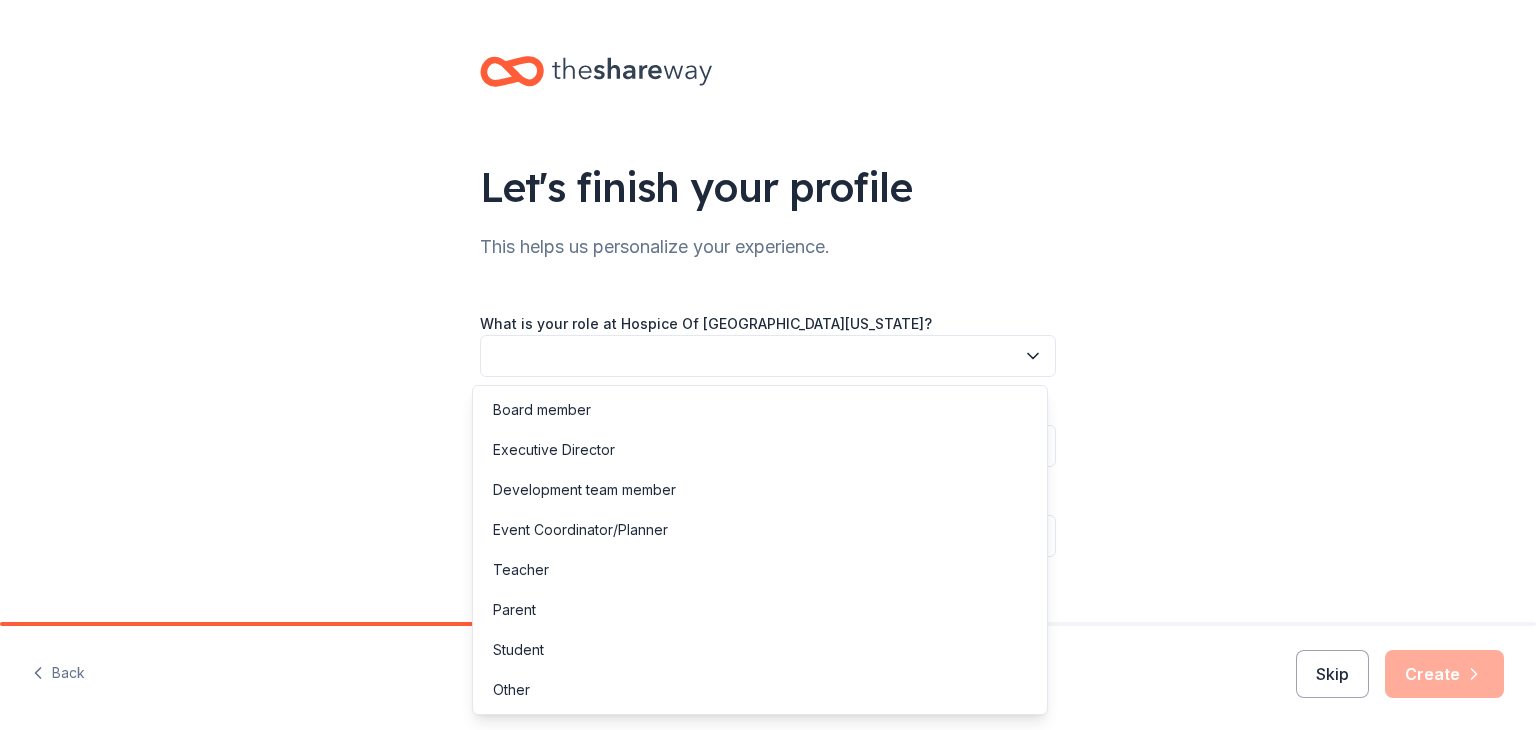 click at bounding box center [768, 356] 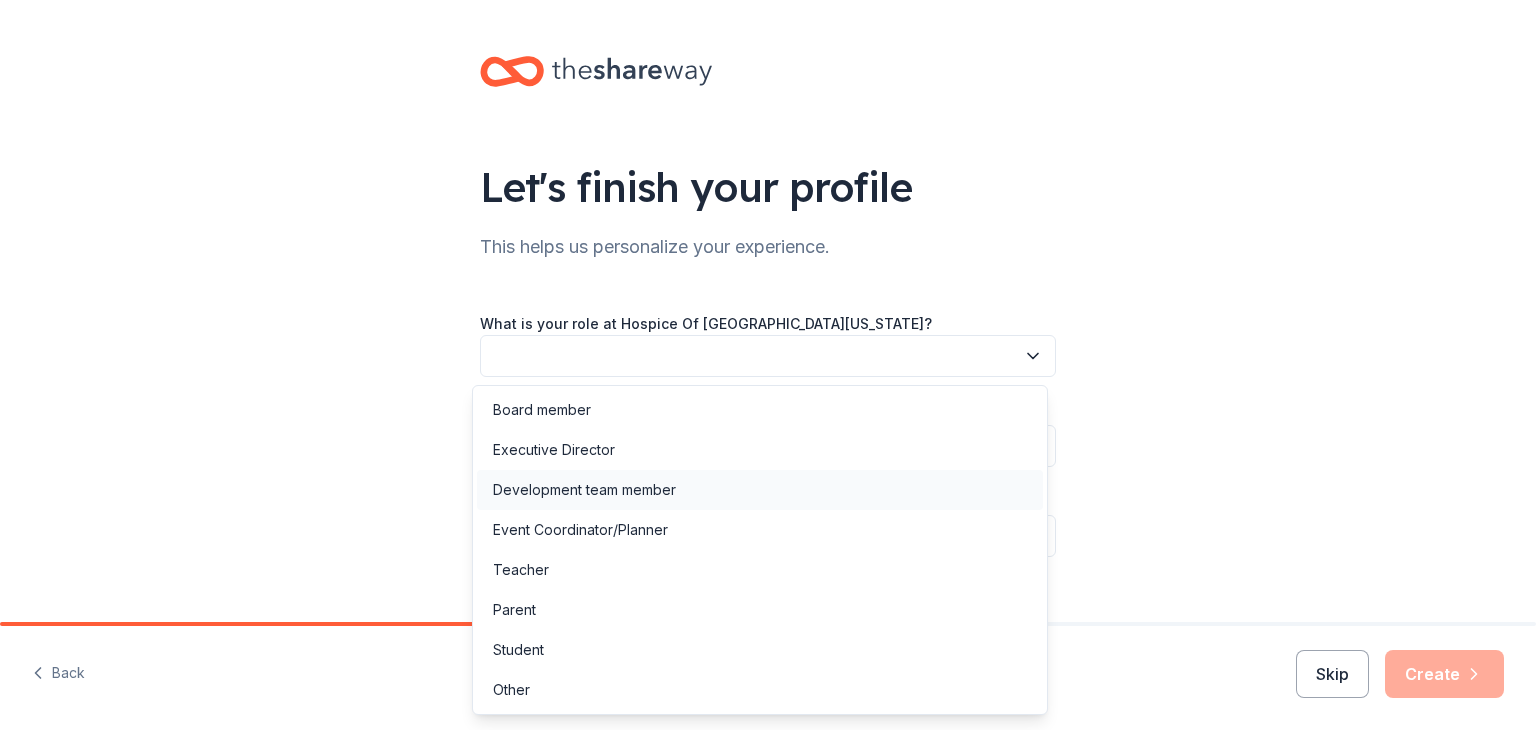click on "Development team member" at bounding box center [584, 490] 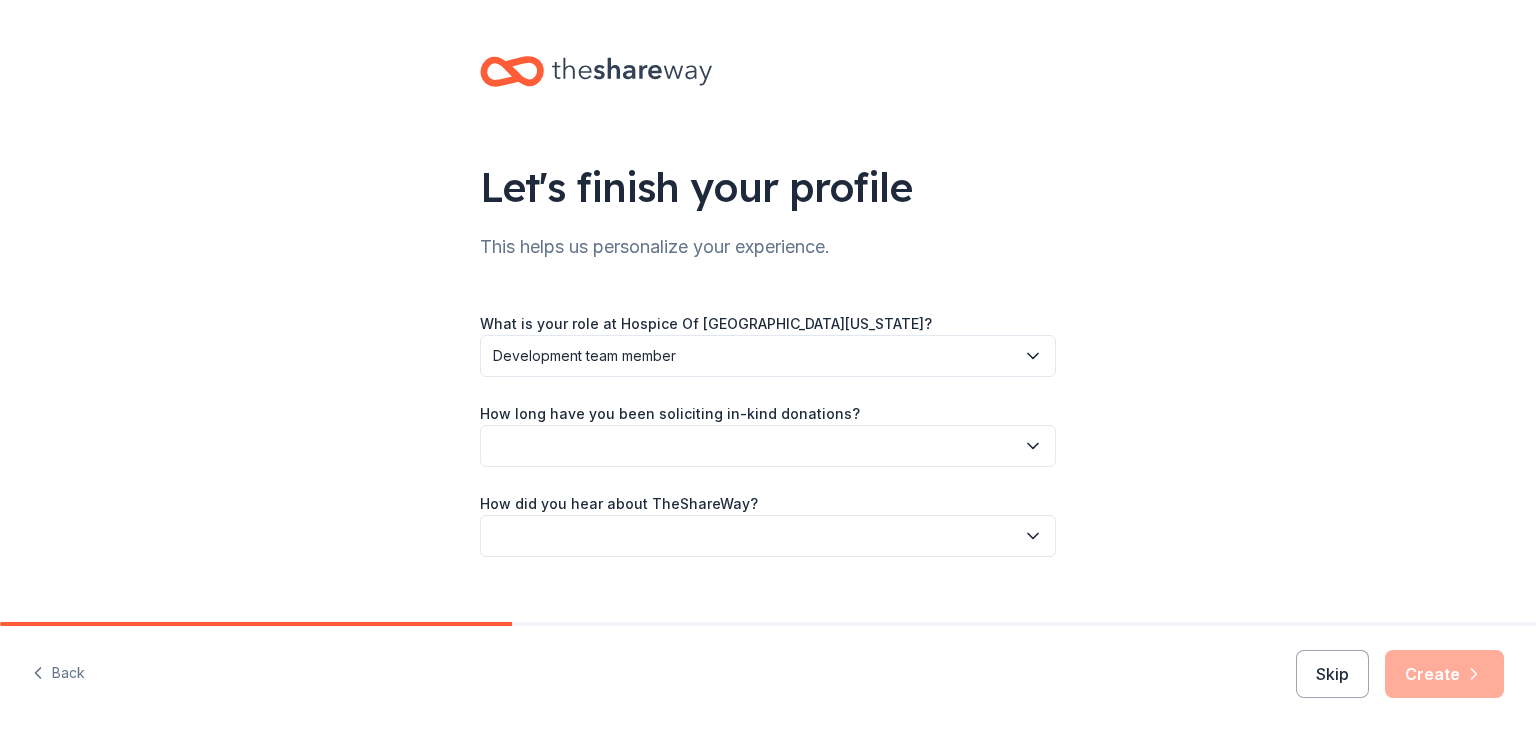 click at bounding box center (768, 446) 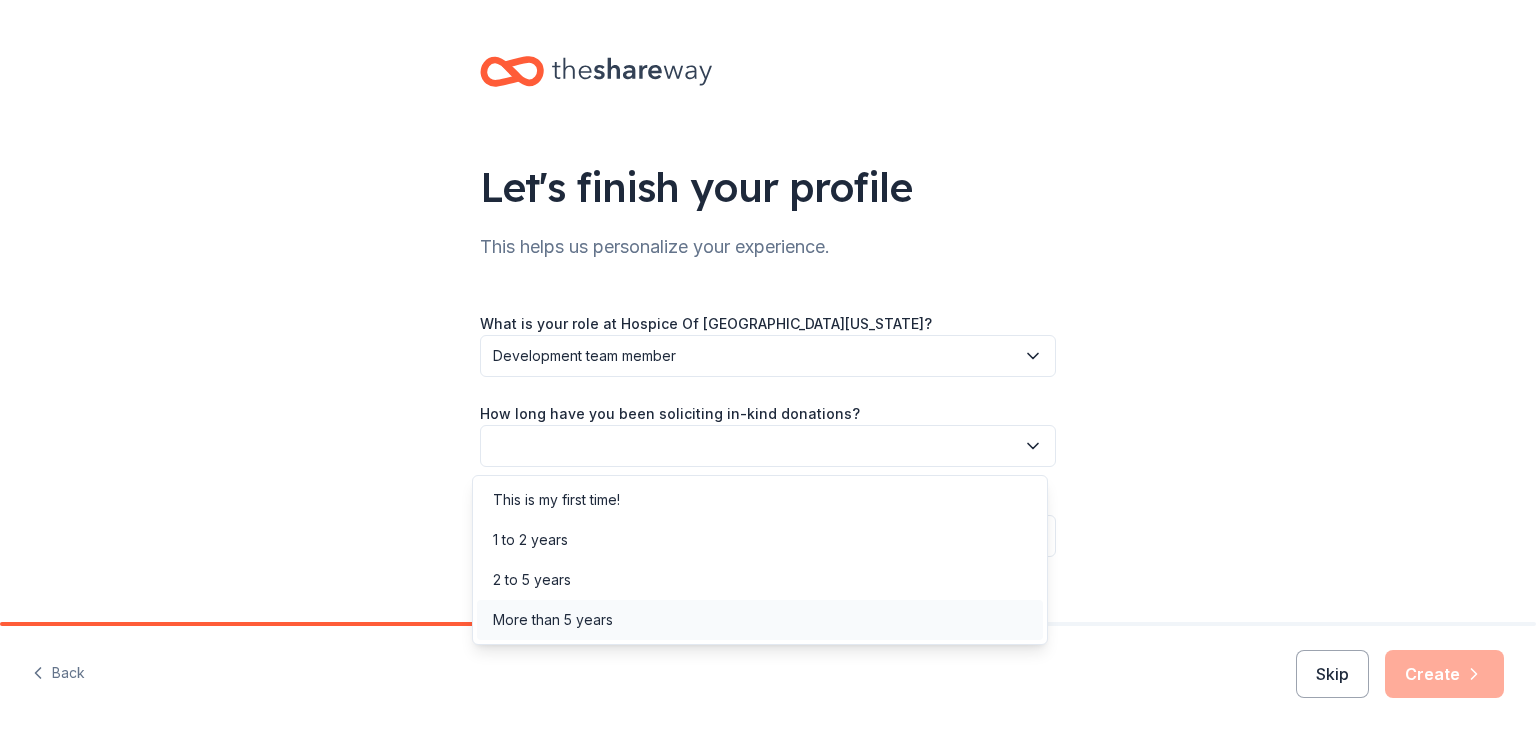 click on "More than 5 years" at bounding box center (553, 620) 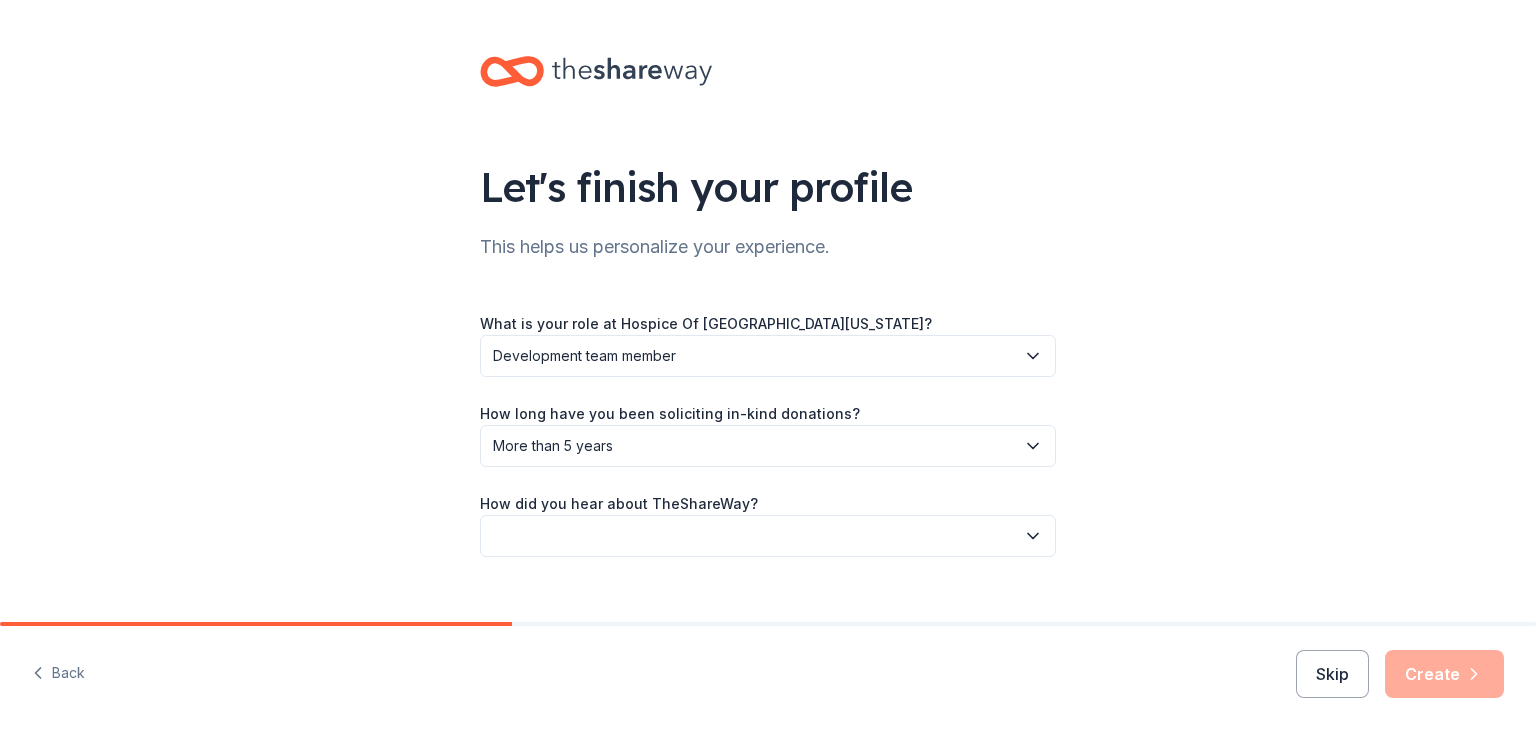 click at bounding box center (768, 536) 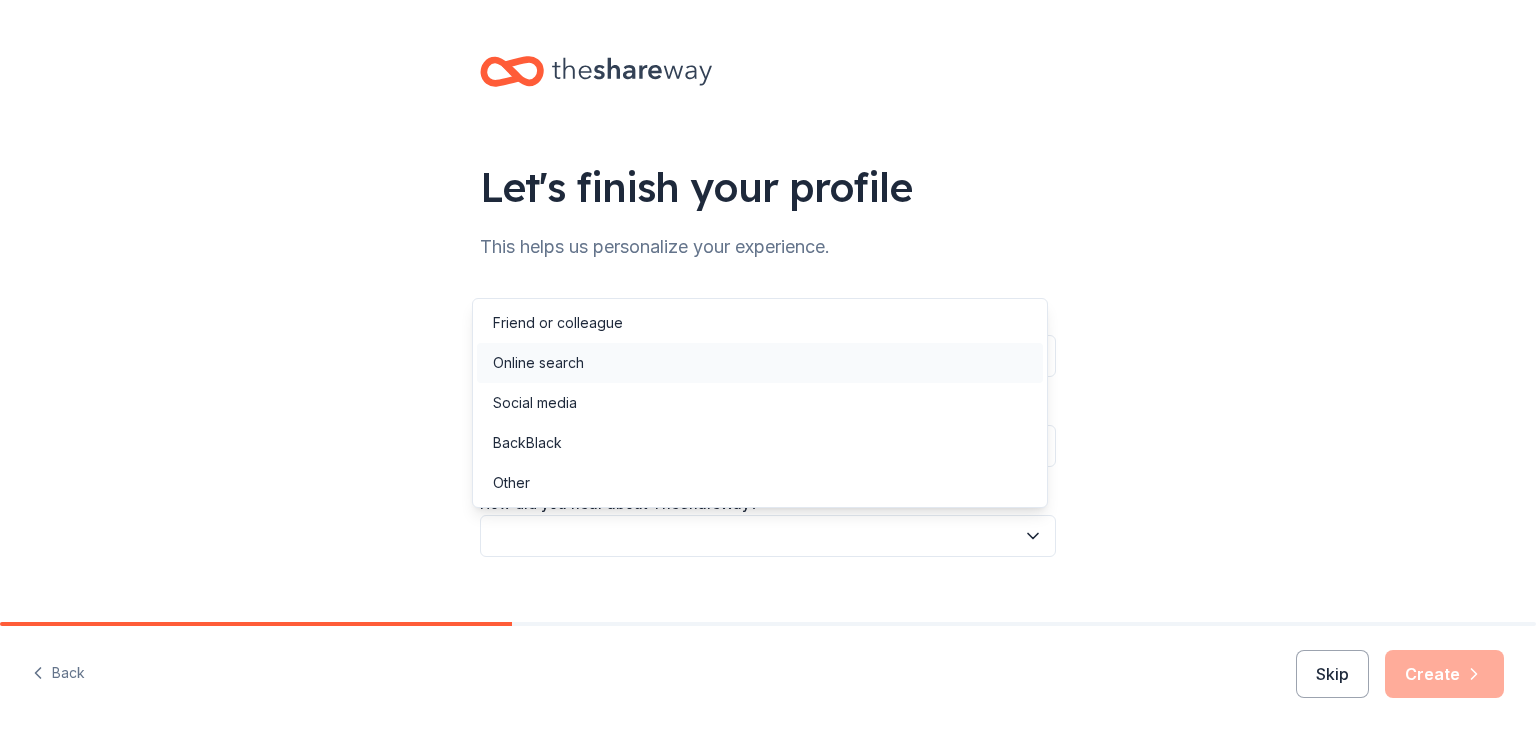 click on "Online search" at bounding box center (538, 363) 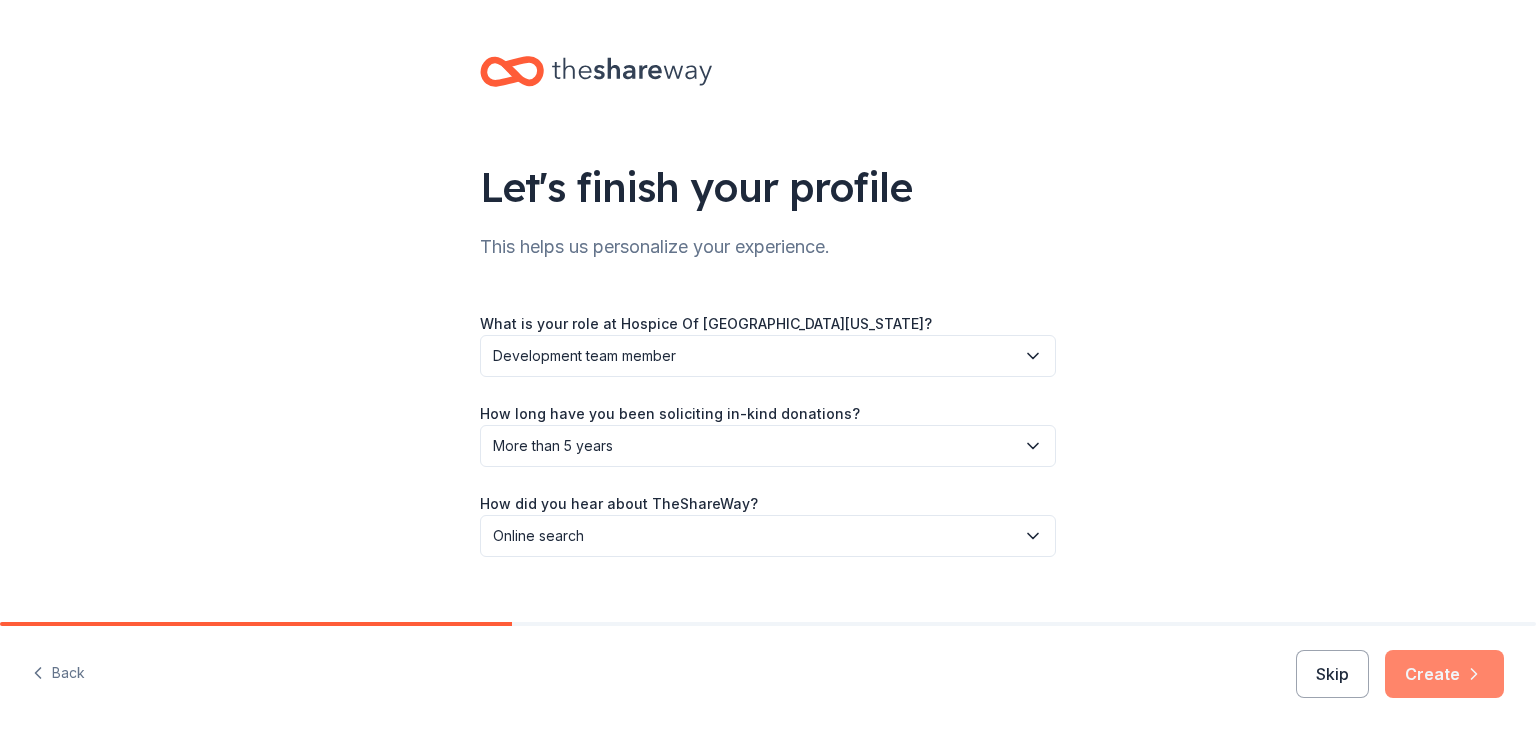click on "Create" at bounding box center [1444, 674] 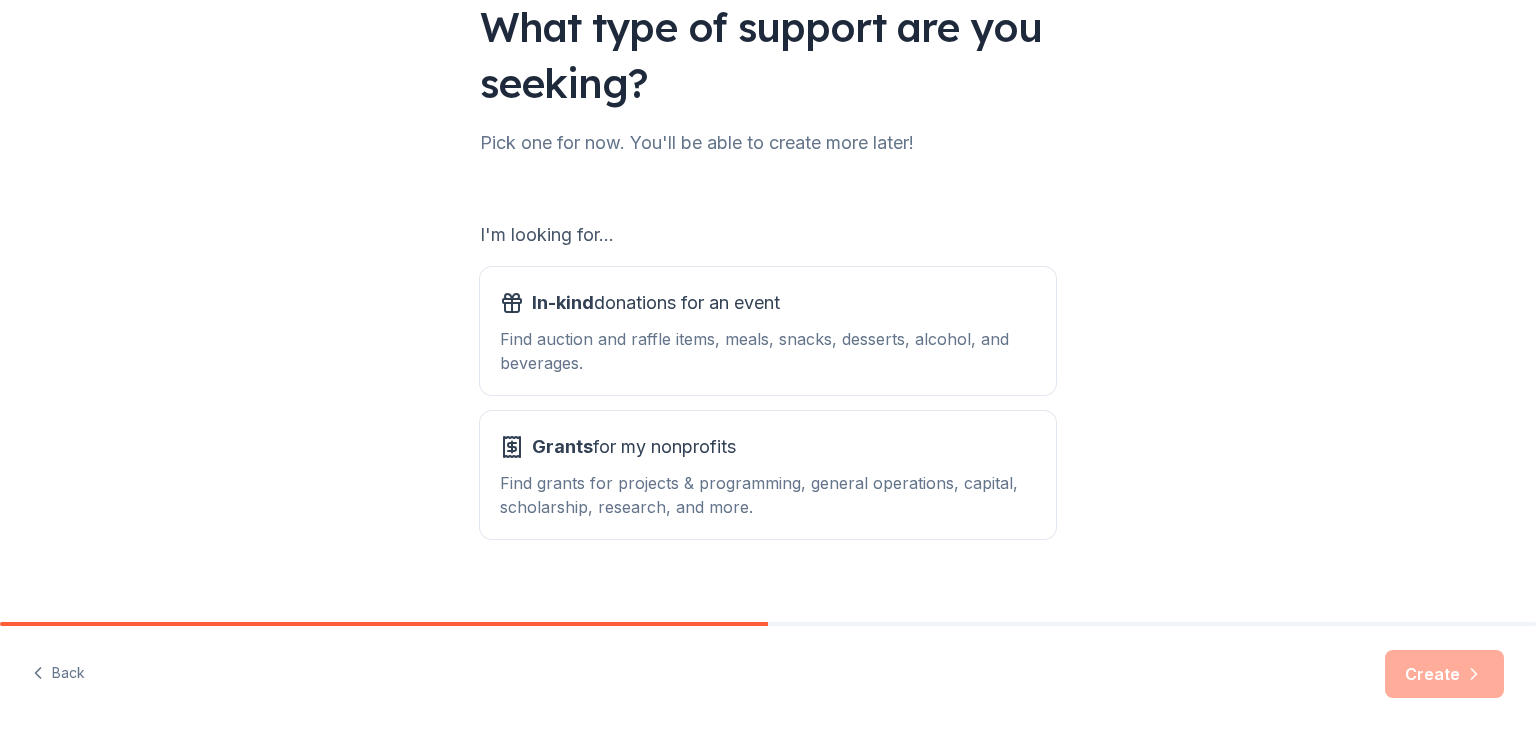 scroll, scrollTop: 185, scrollLeft: 0, axis: vertical 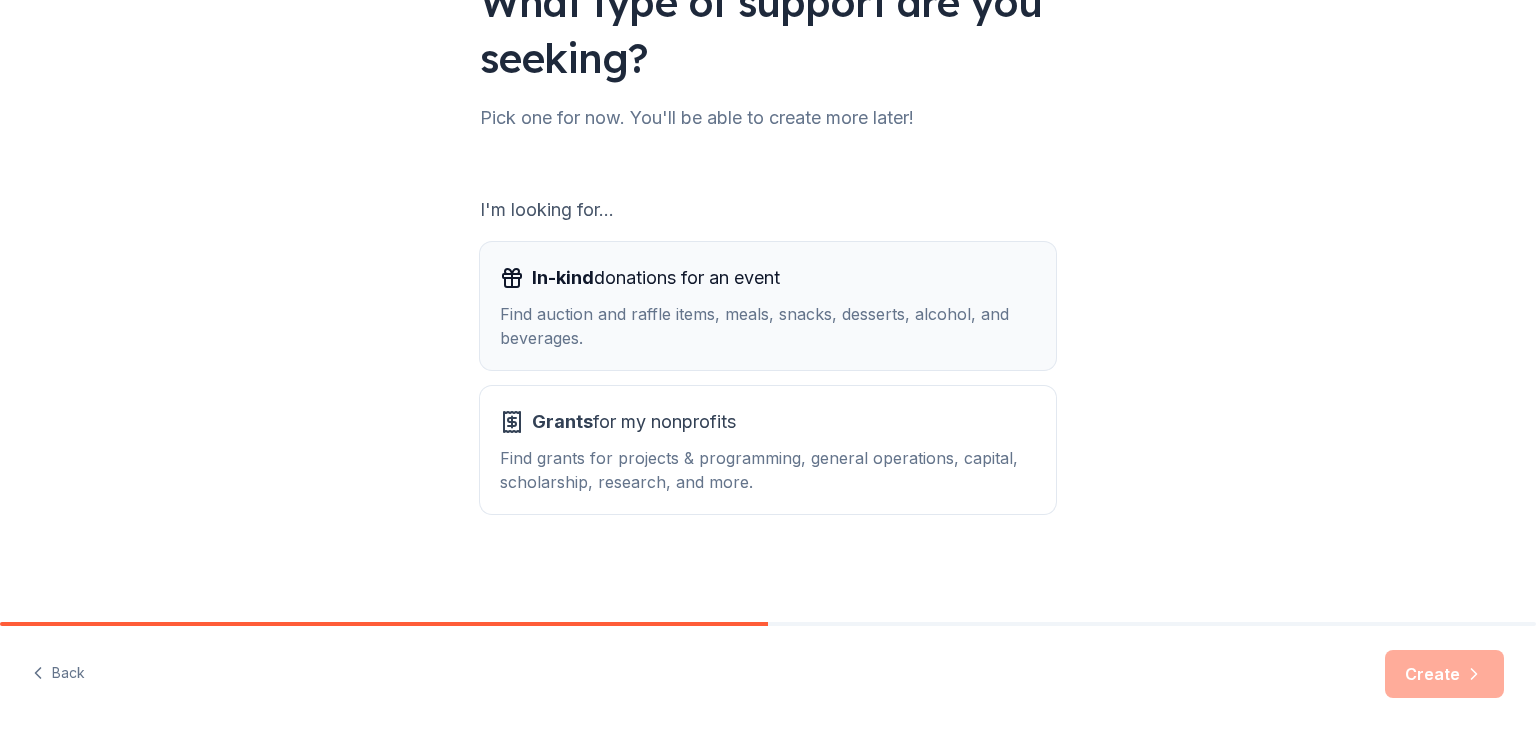 click on "Find auction and raffle items, meals, snacks, desserts, alcohol, and beverages." at bounding box center (768, 326) 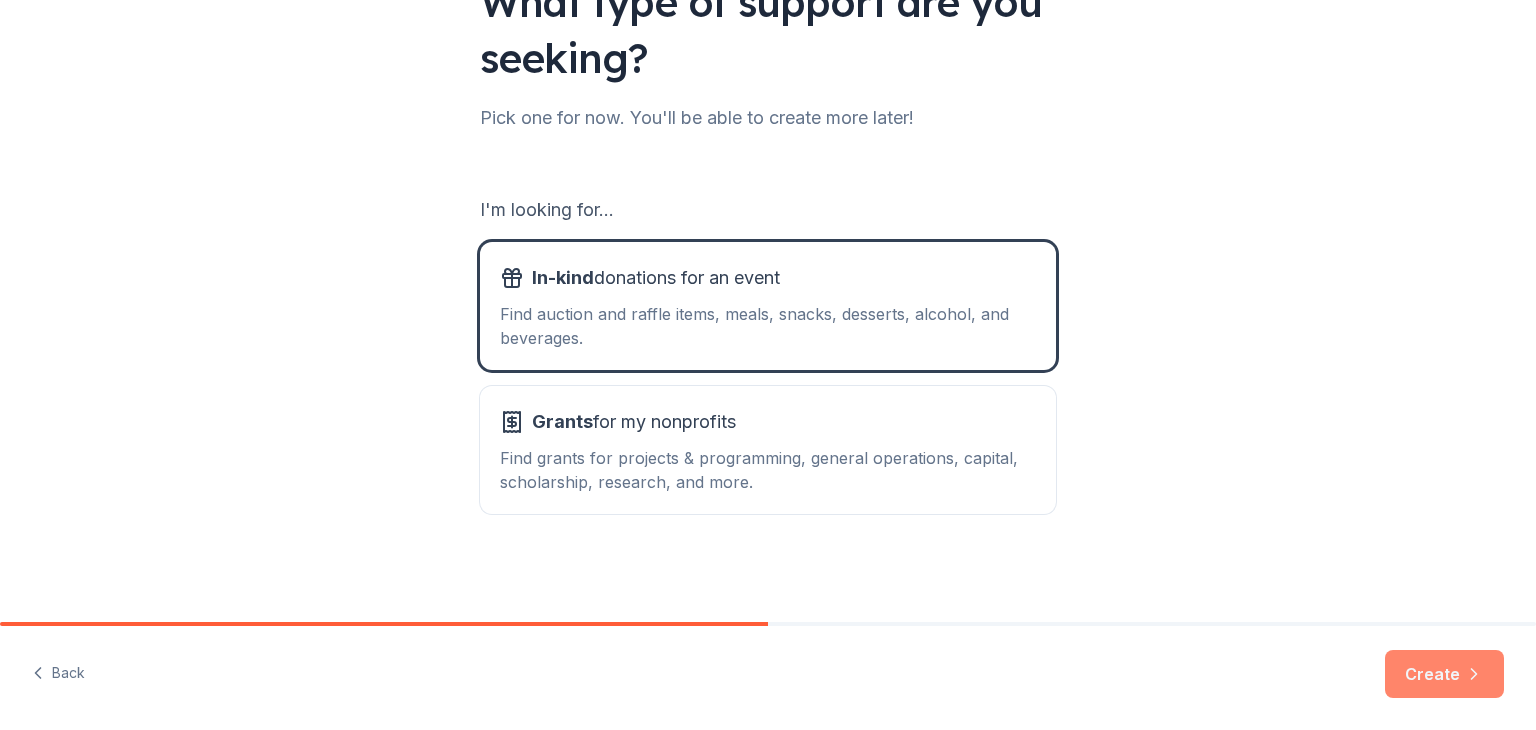 click on "Create" at bounding box center [1444, 674] 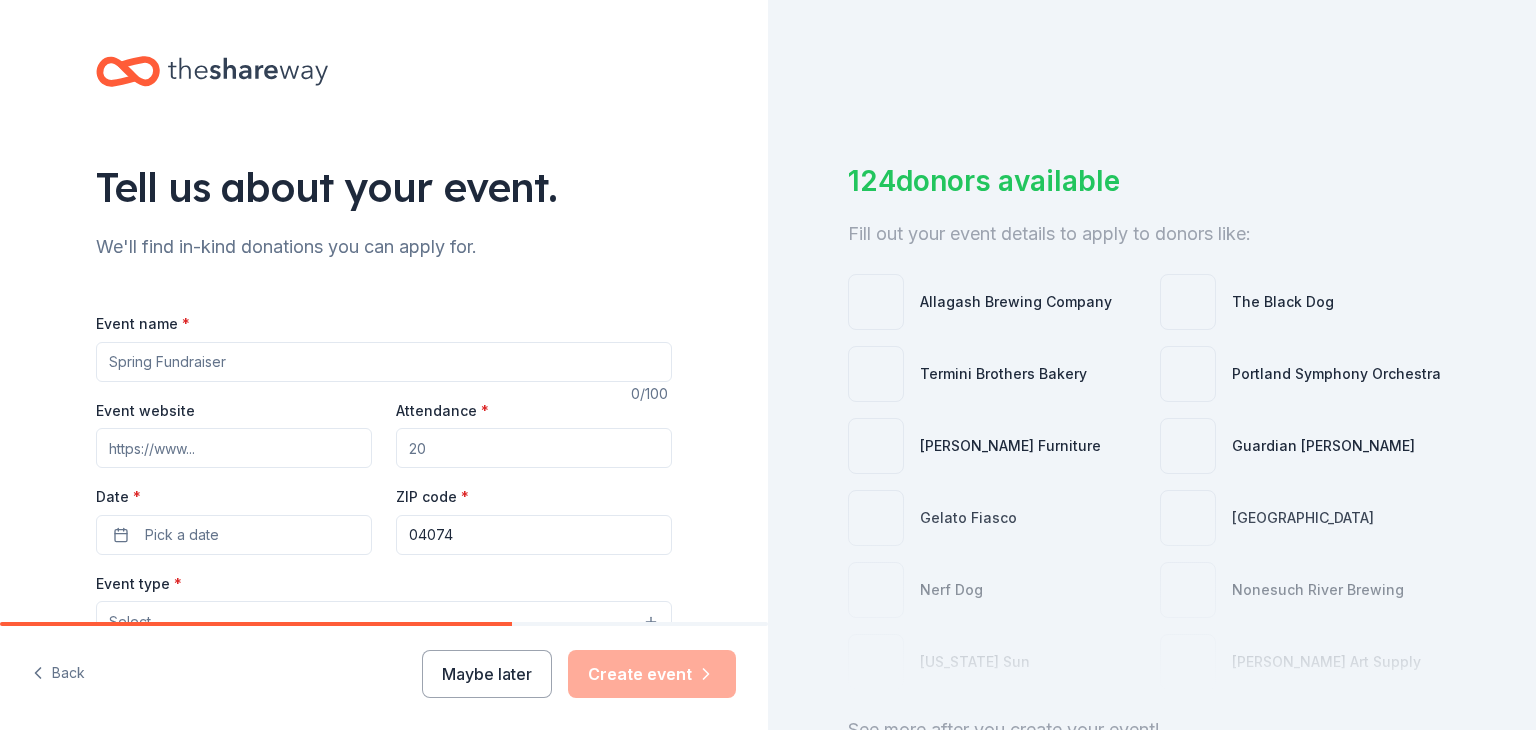 click on "124  donors available Fill out your event details to apply to donors like: Allagash Brewing Company The Black Dog Termini Brothers Bakery Portland Symphony Orchestra Jordan's Furniture Guardian Angel Device Gelato Fiasco Loon Mountain Resort Nerf Dog Nonesuch River Brewing Connecticut Sun Trekell Art Supply See more after you create your event!" at bounding box center (1152, 365) 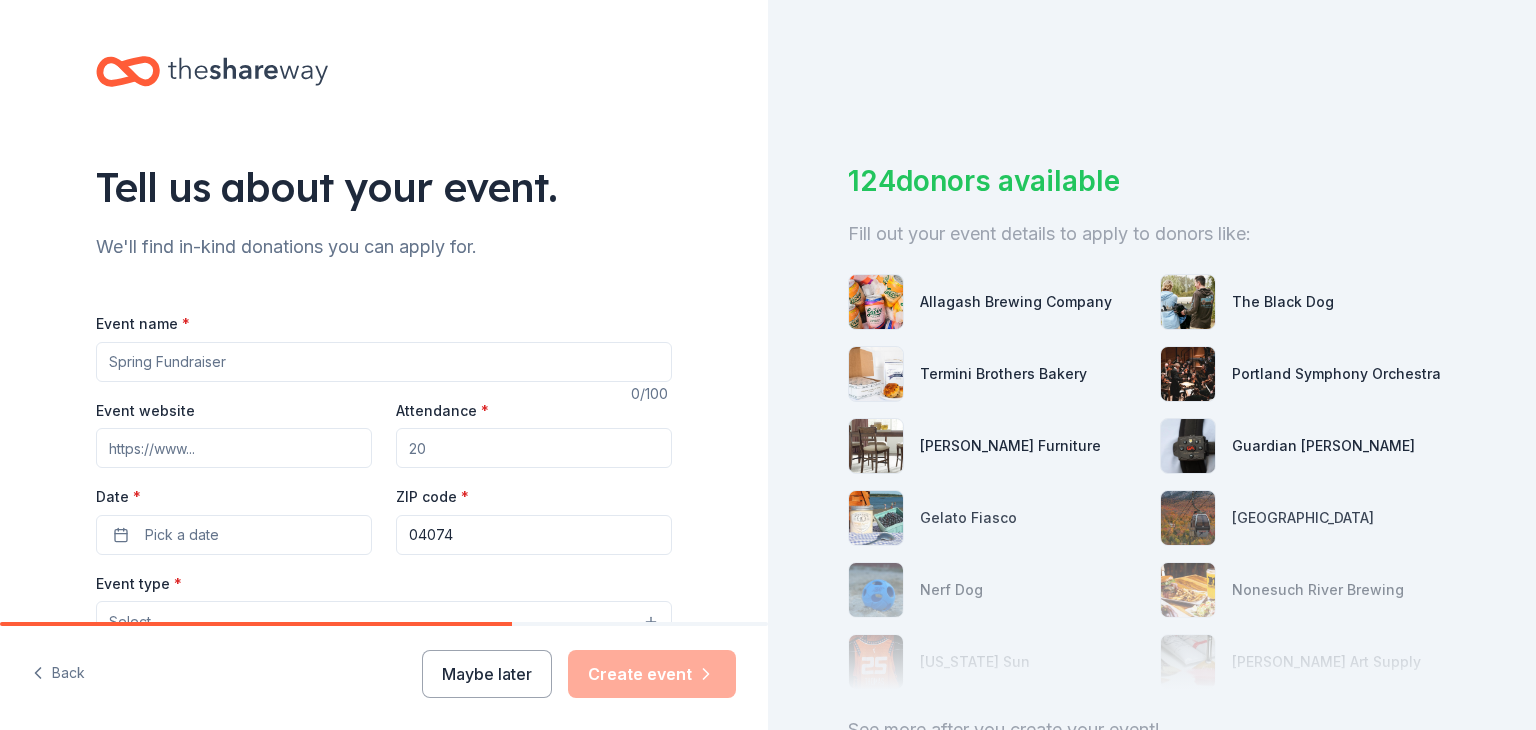 click on "Event name *" at bounding box center [384, 362] 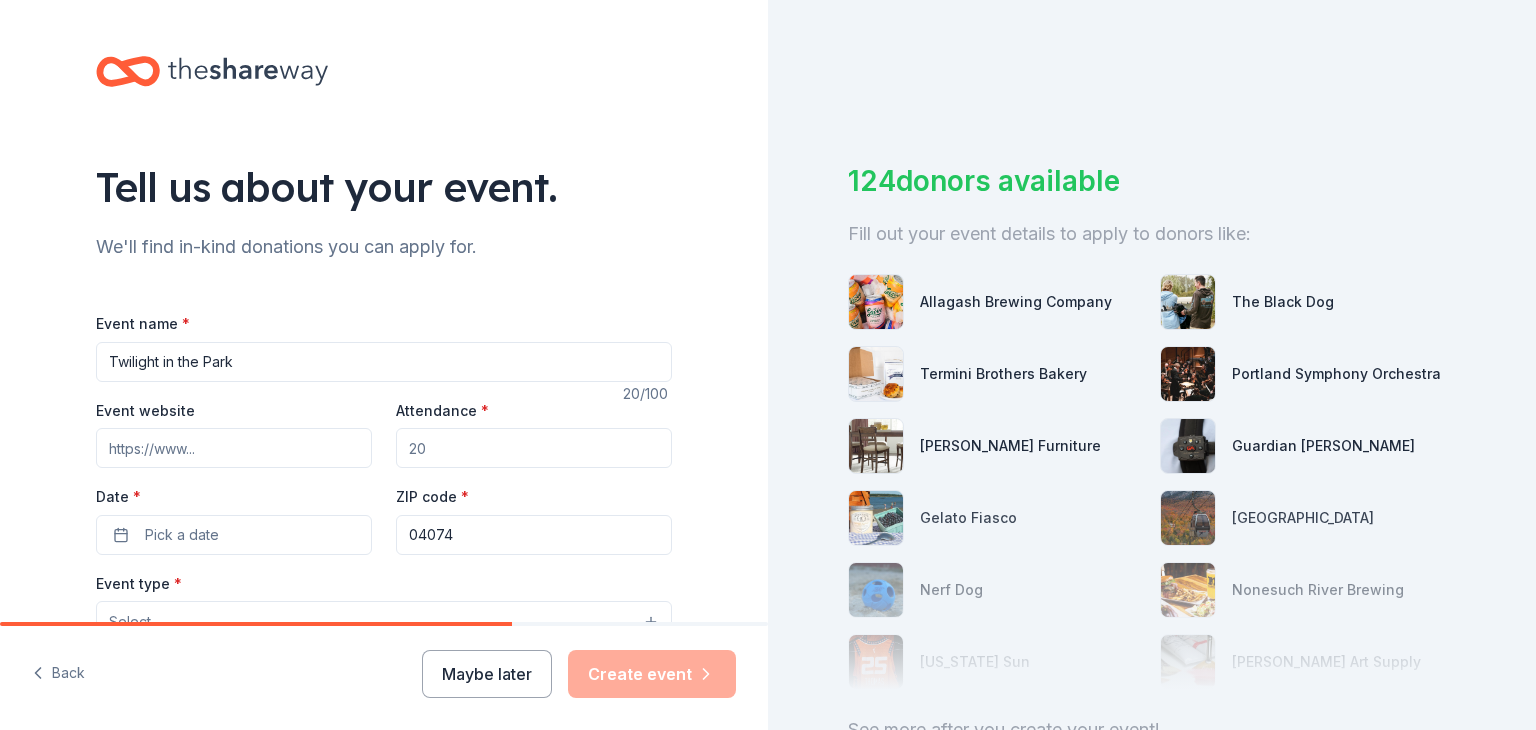 type on "Twilight in the Park" 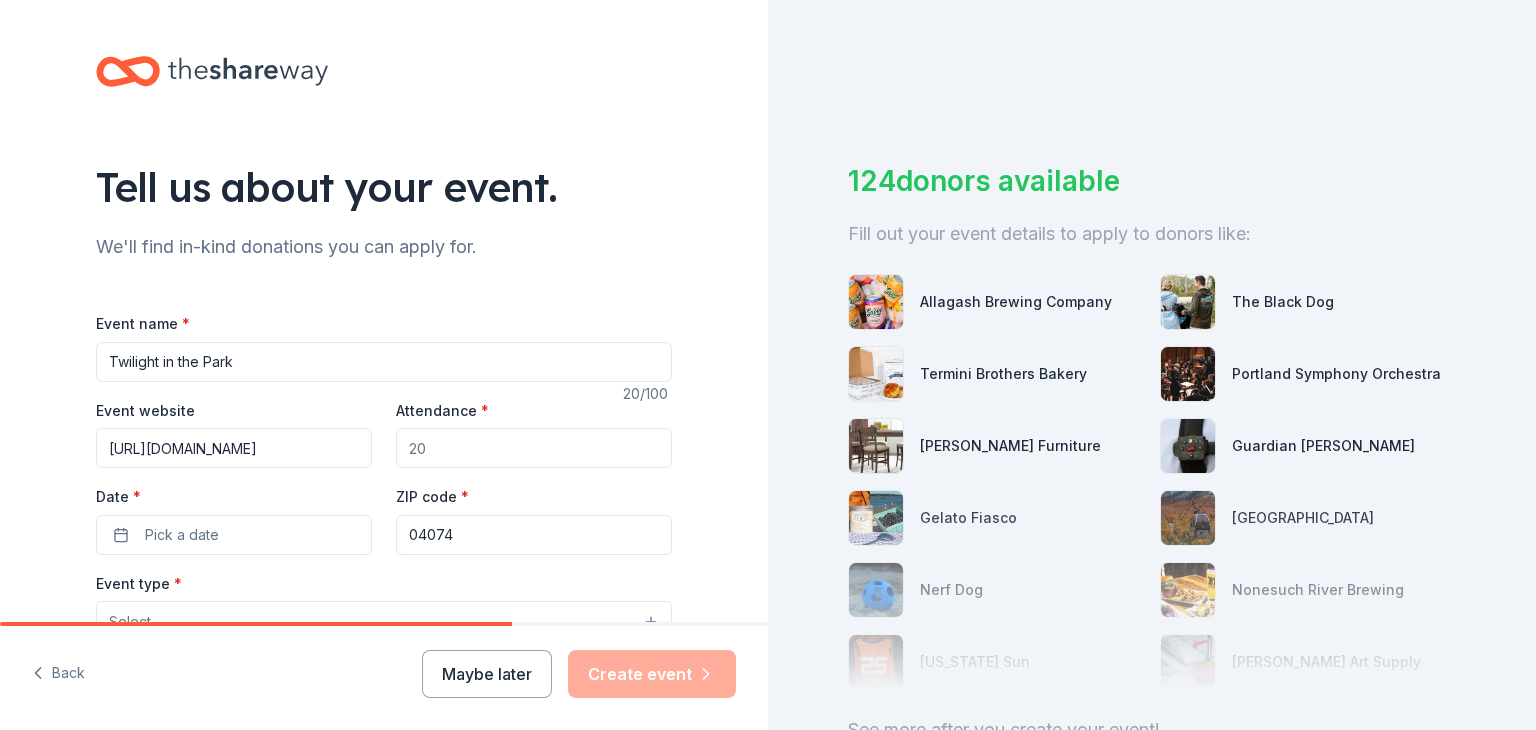 scroll, scrollTop: 0, scrollLeft: 77, axis: horizontal 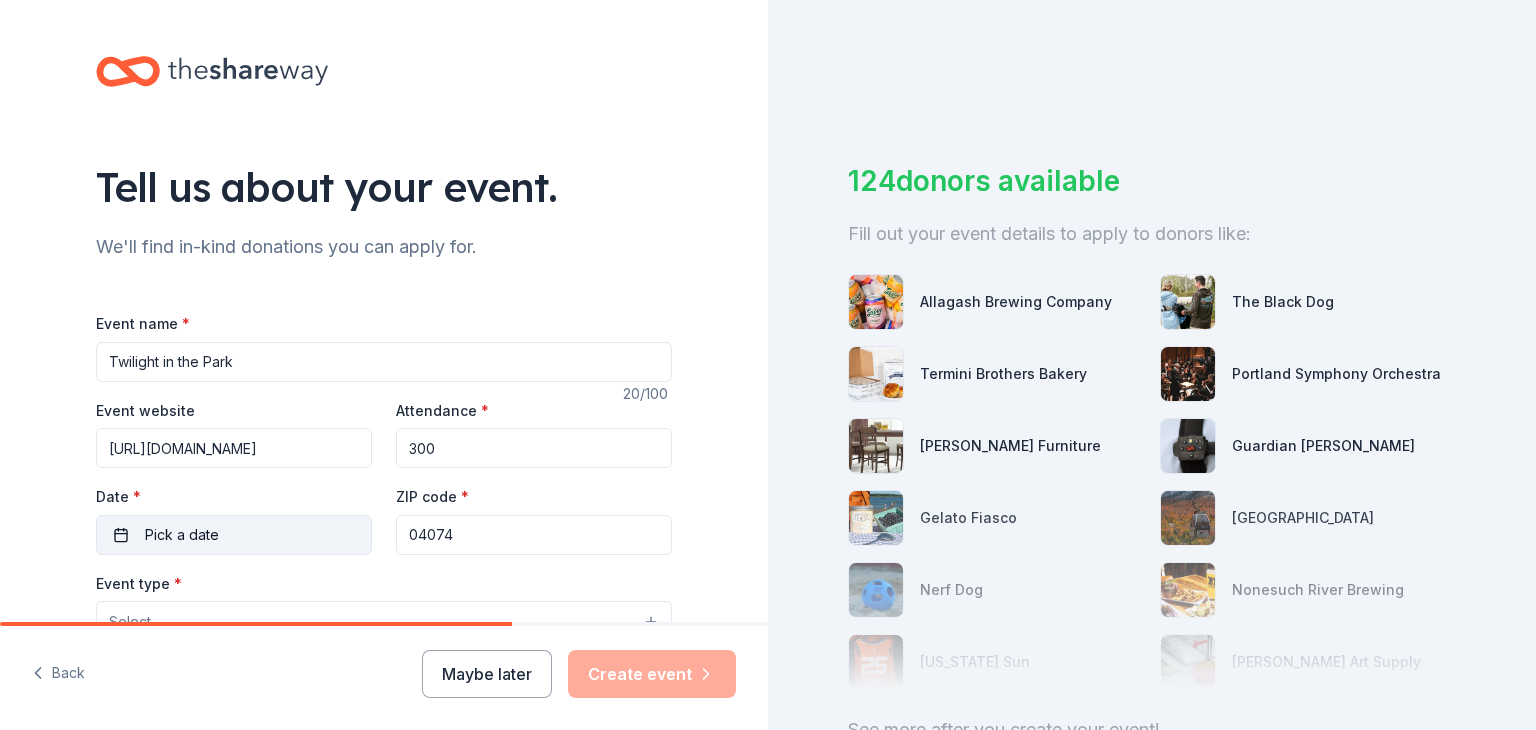 type on "300" 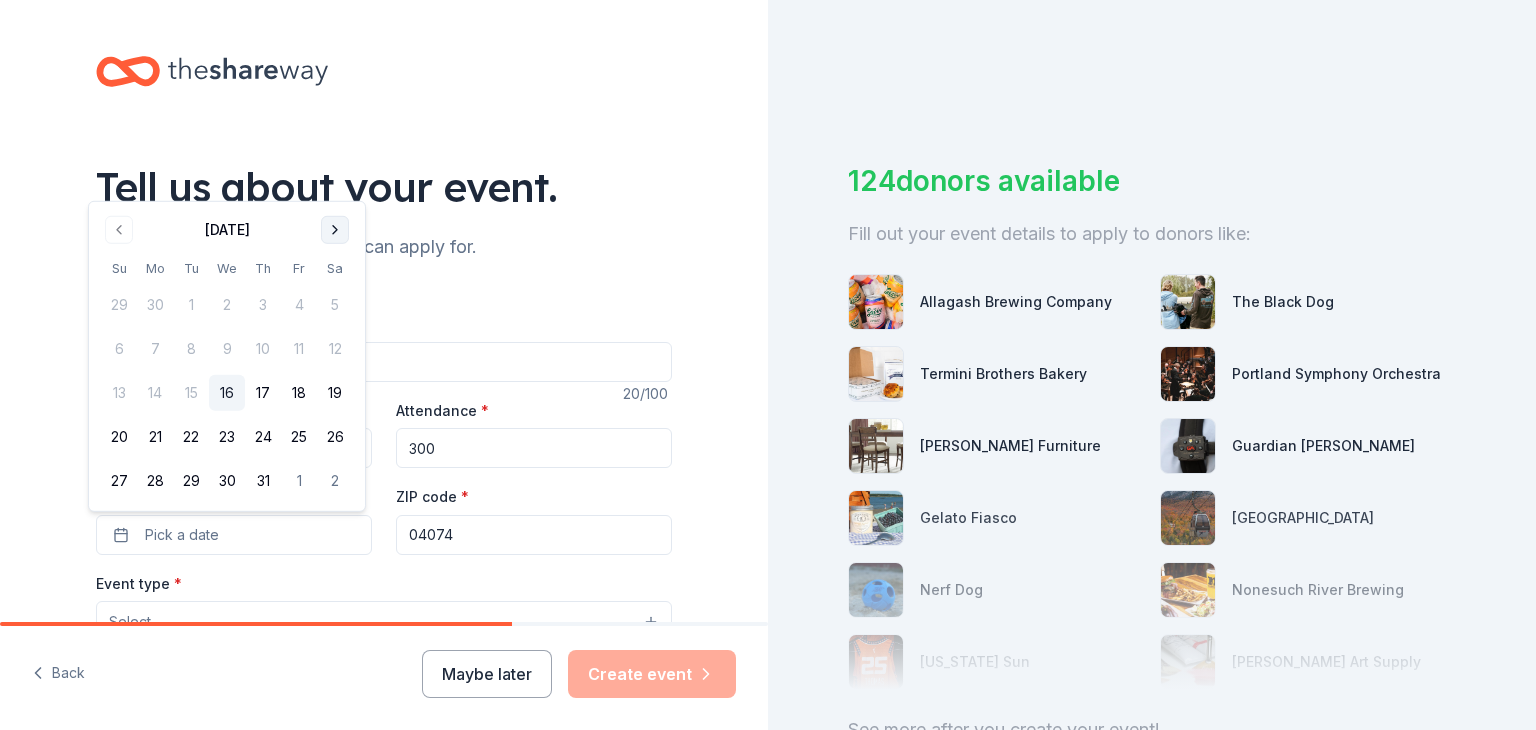 click at bounding box center [335, 230] 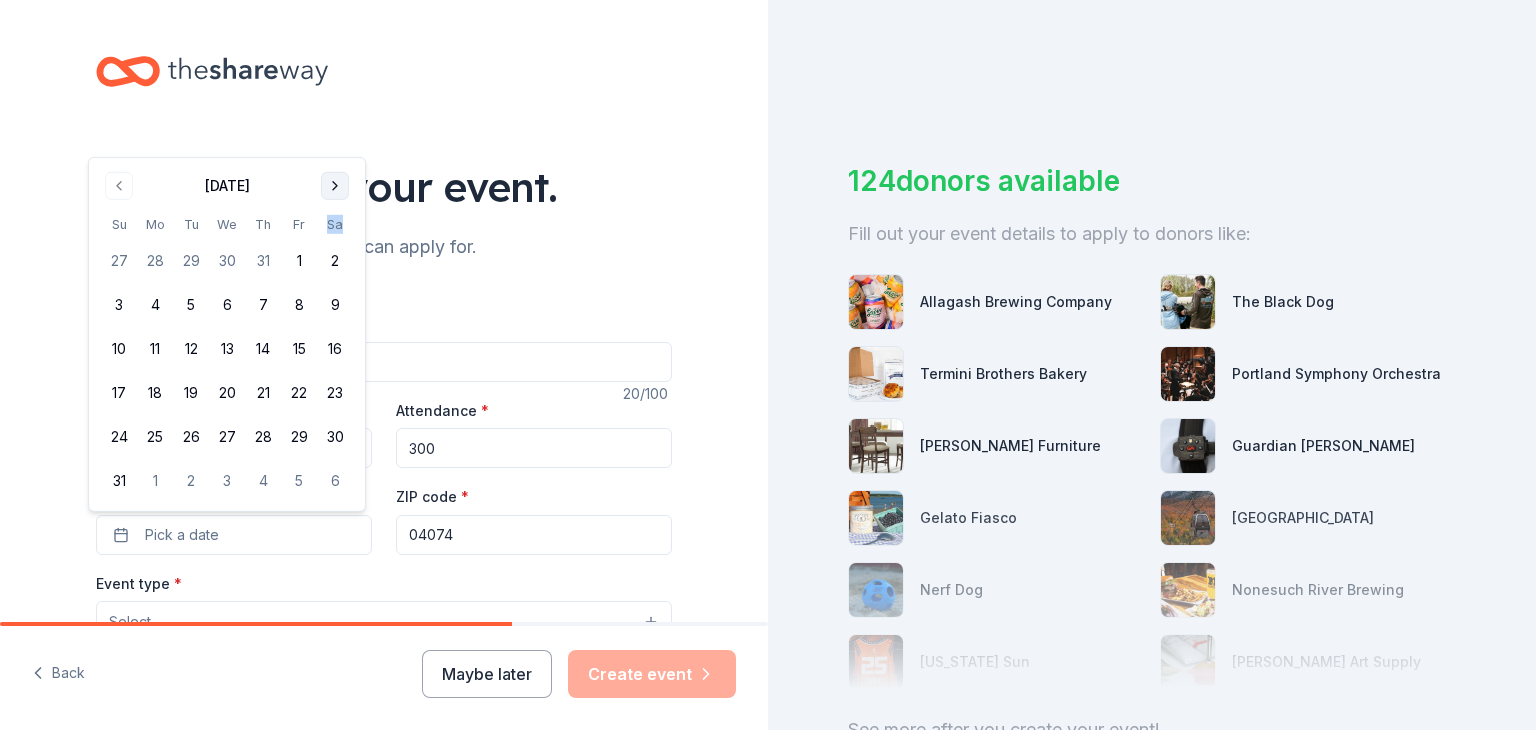 click on "Sa" at bounding box center (335, 224) 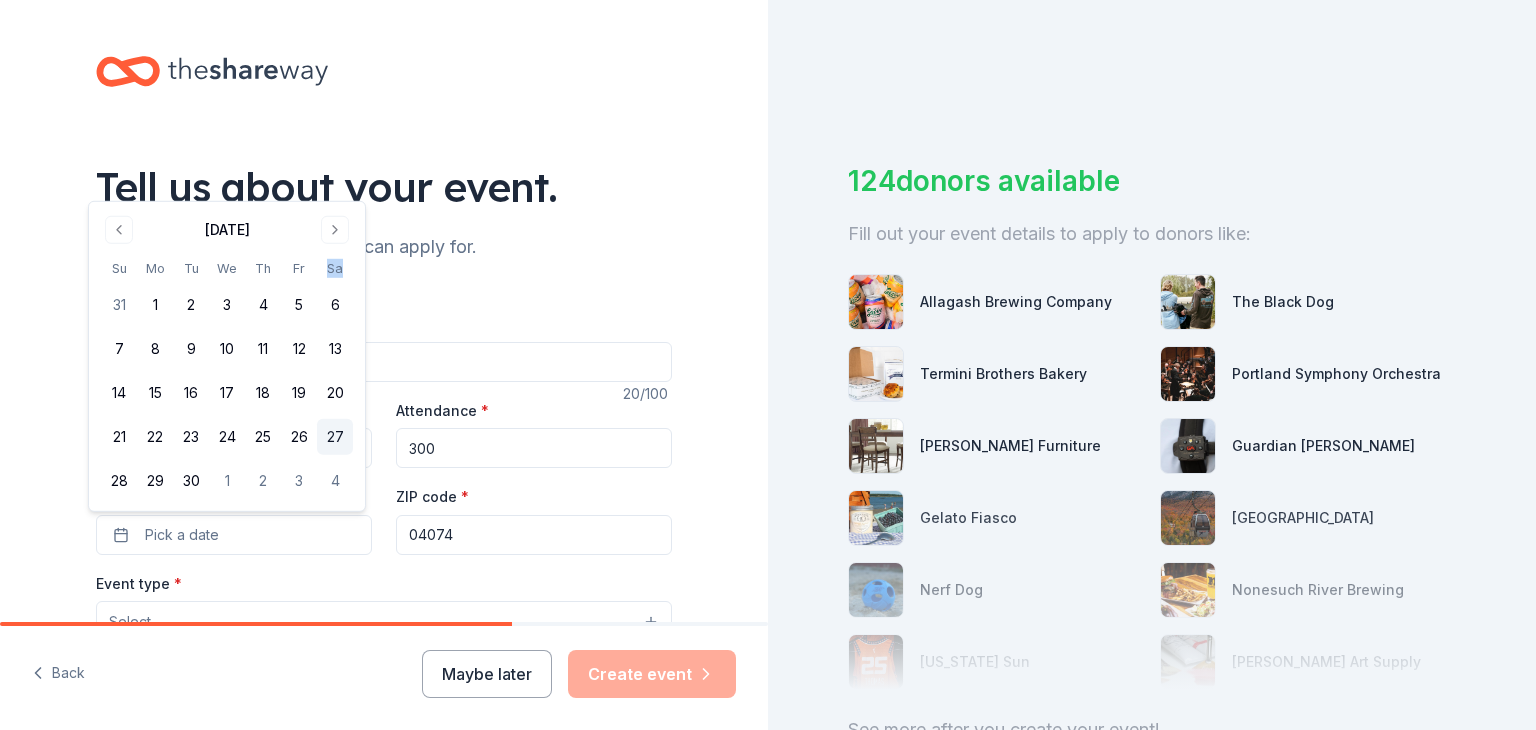 click on "27" at bounding box center [335, 437] 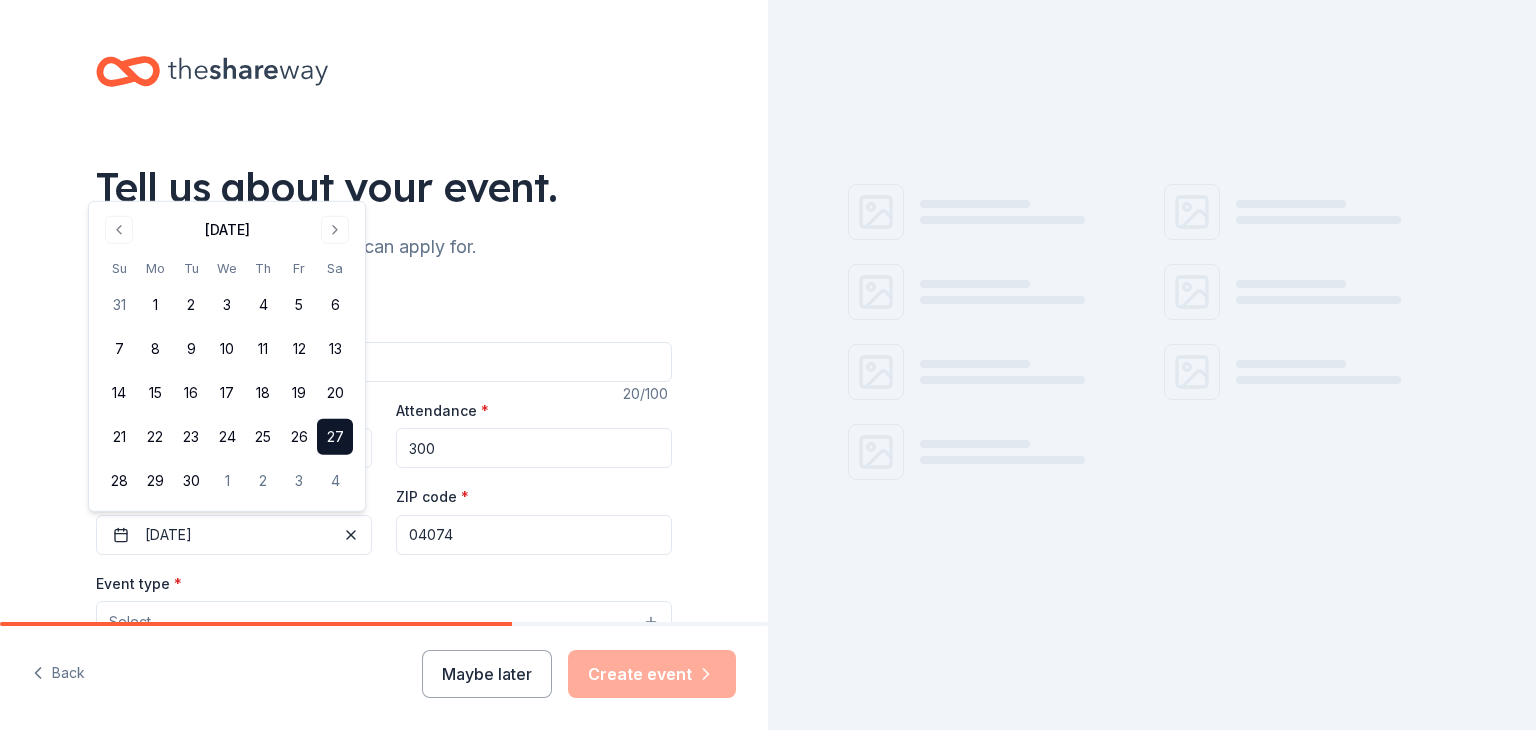 click on "04074" at bounding box center (534, 535) 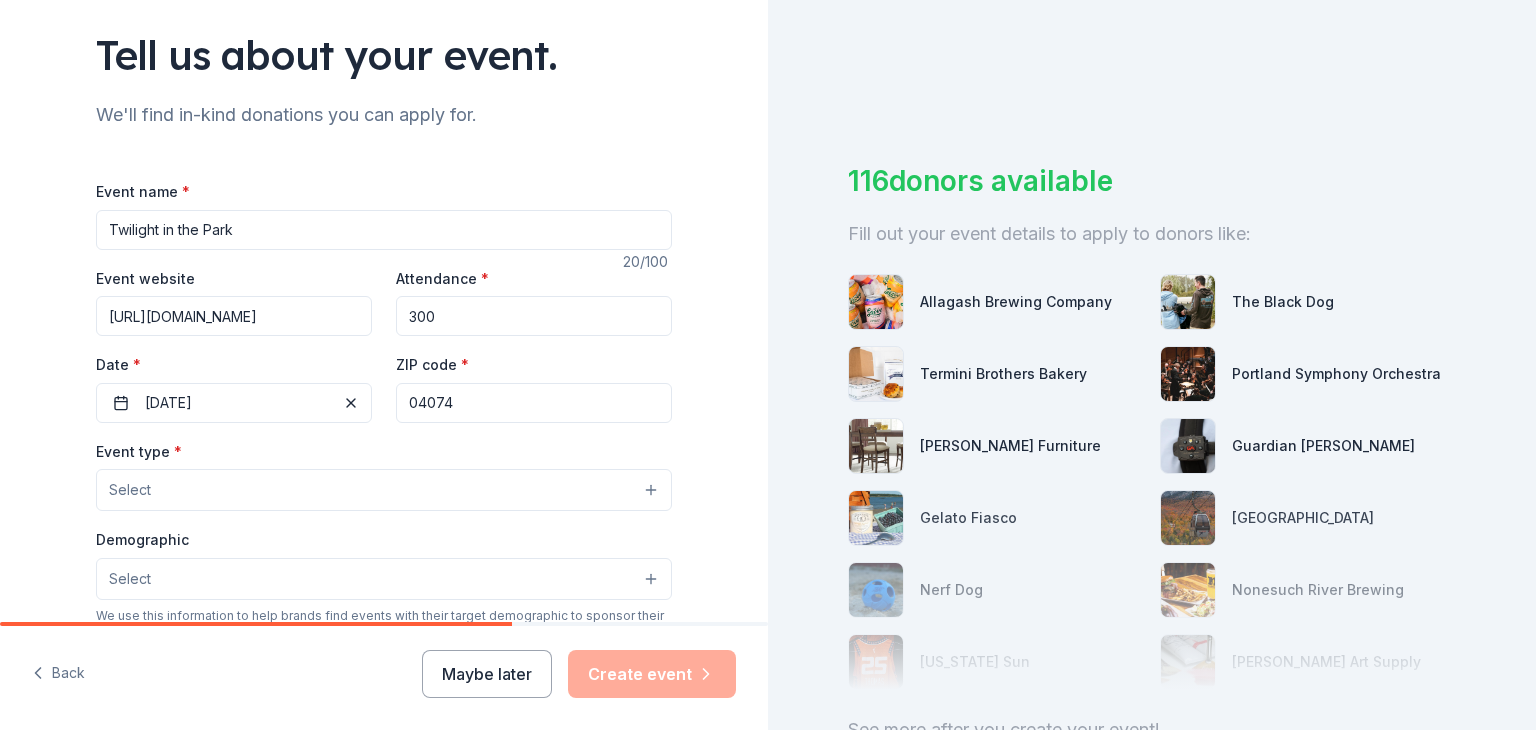 scroll, scrollTop: 160, scrollLeft: 0, axis: vertical 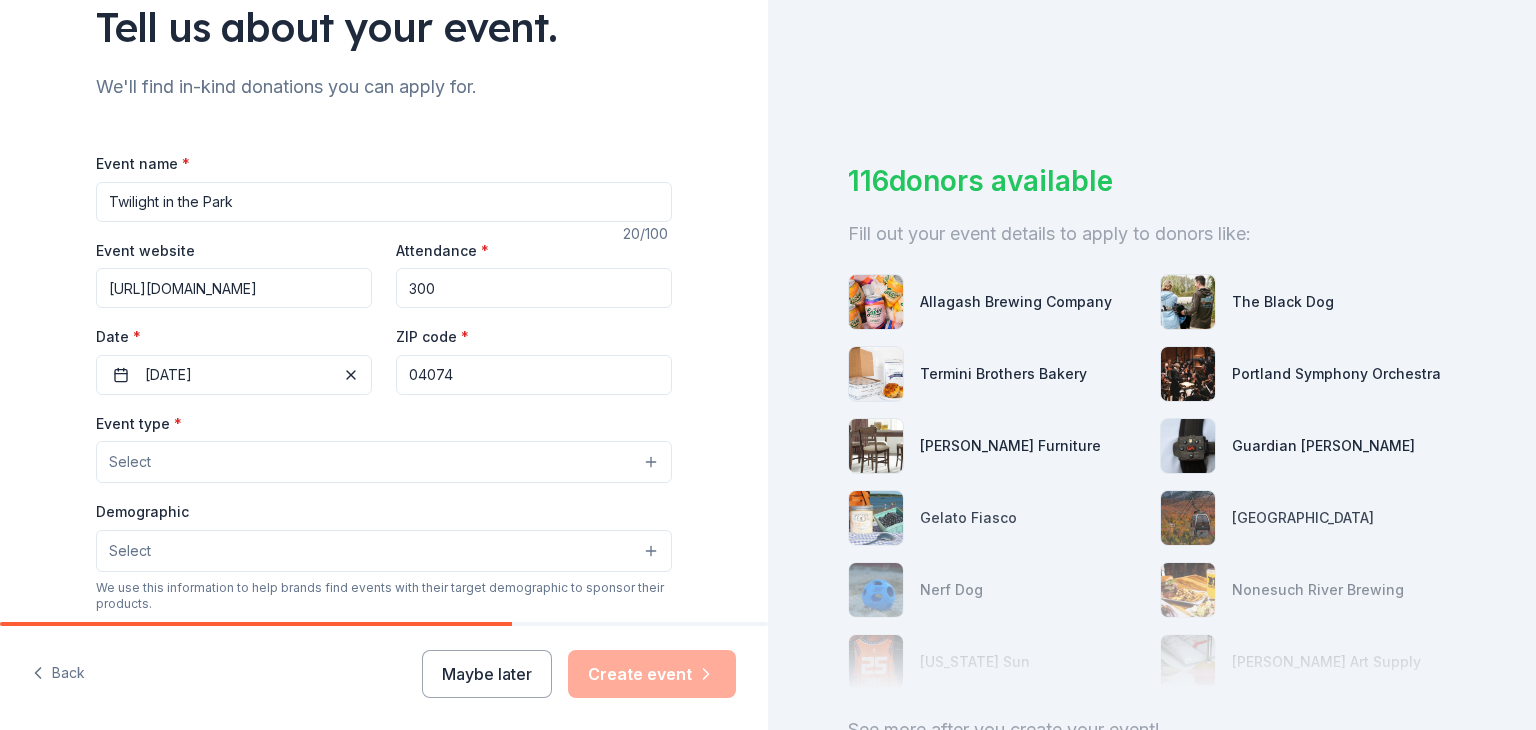 click on "Select" at bounding box center (384, 462) 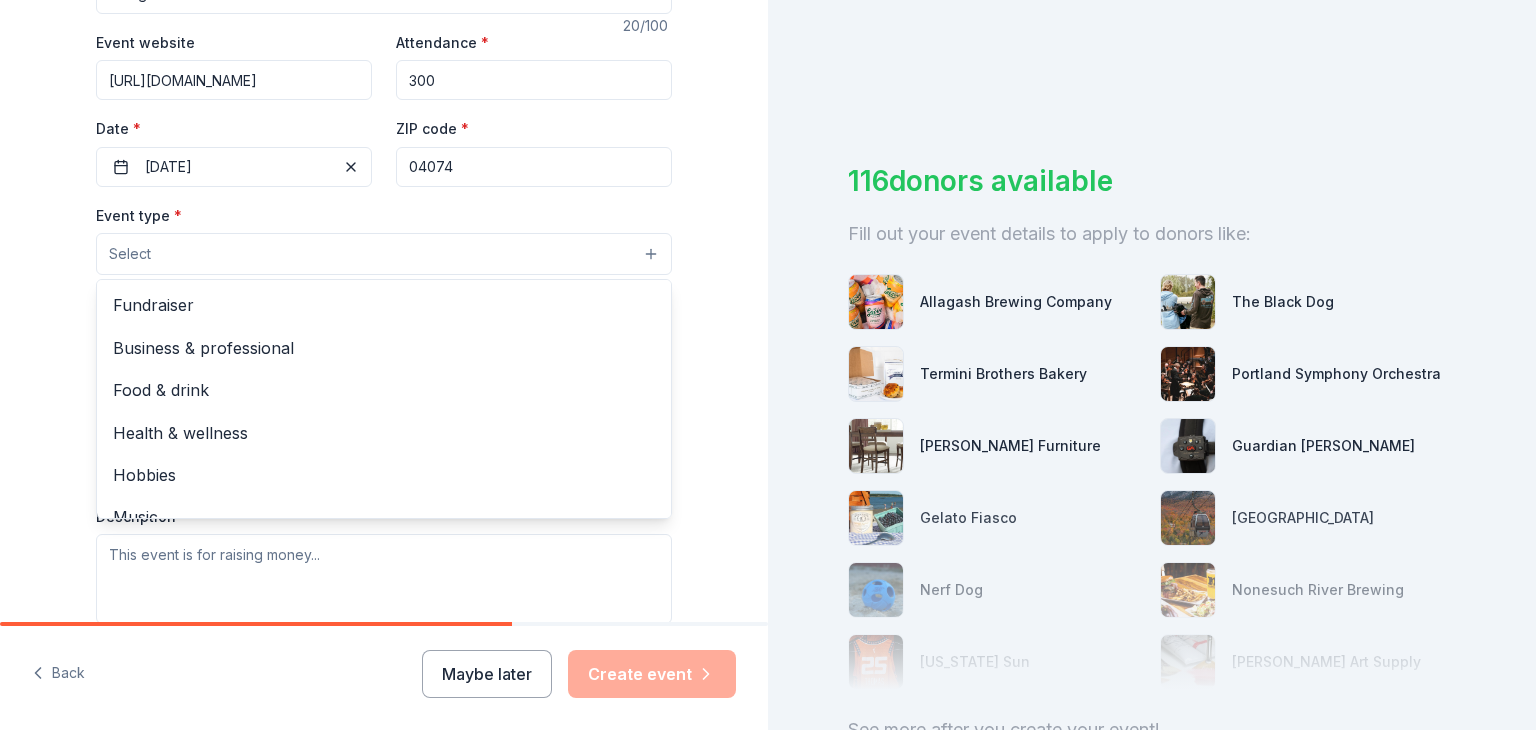 scroll, scrollTop: 364, scrollLeft: 0, axis: vertical 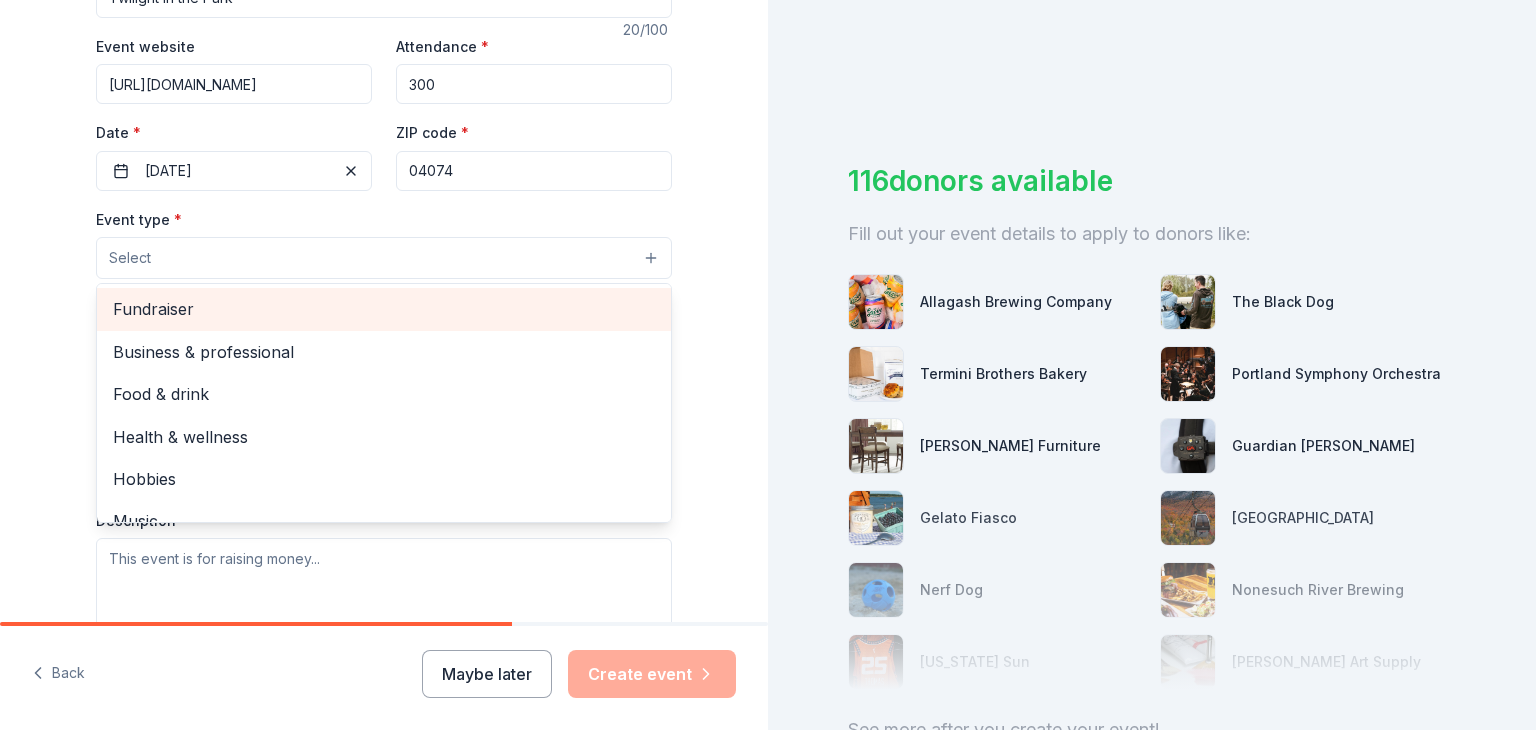 click on "Fundraiser" at bounding box center [384, 309] 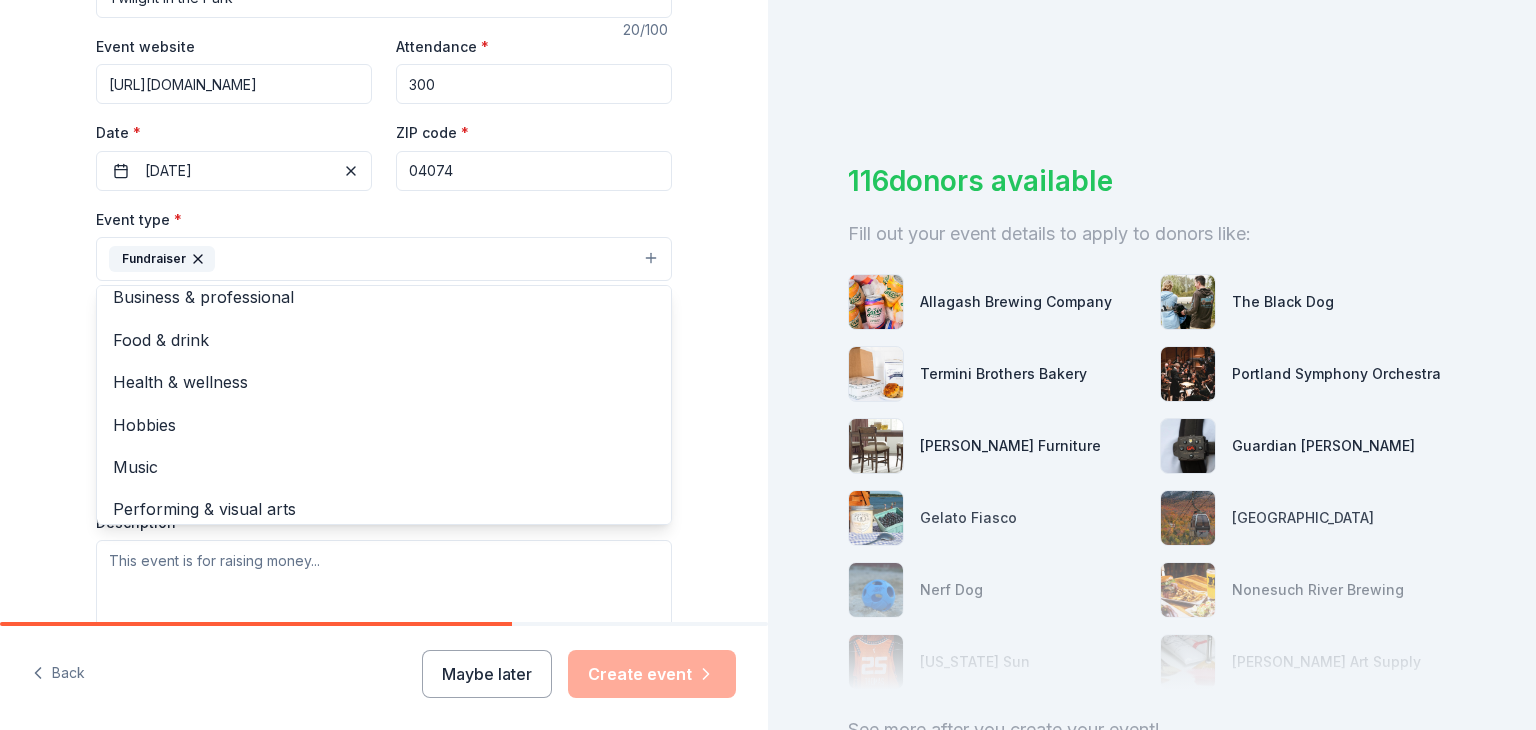 scroll, scrollTop: 24, scrollLeft: 0, axis: vertical 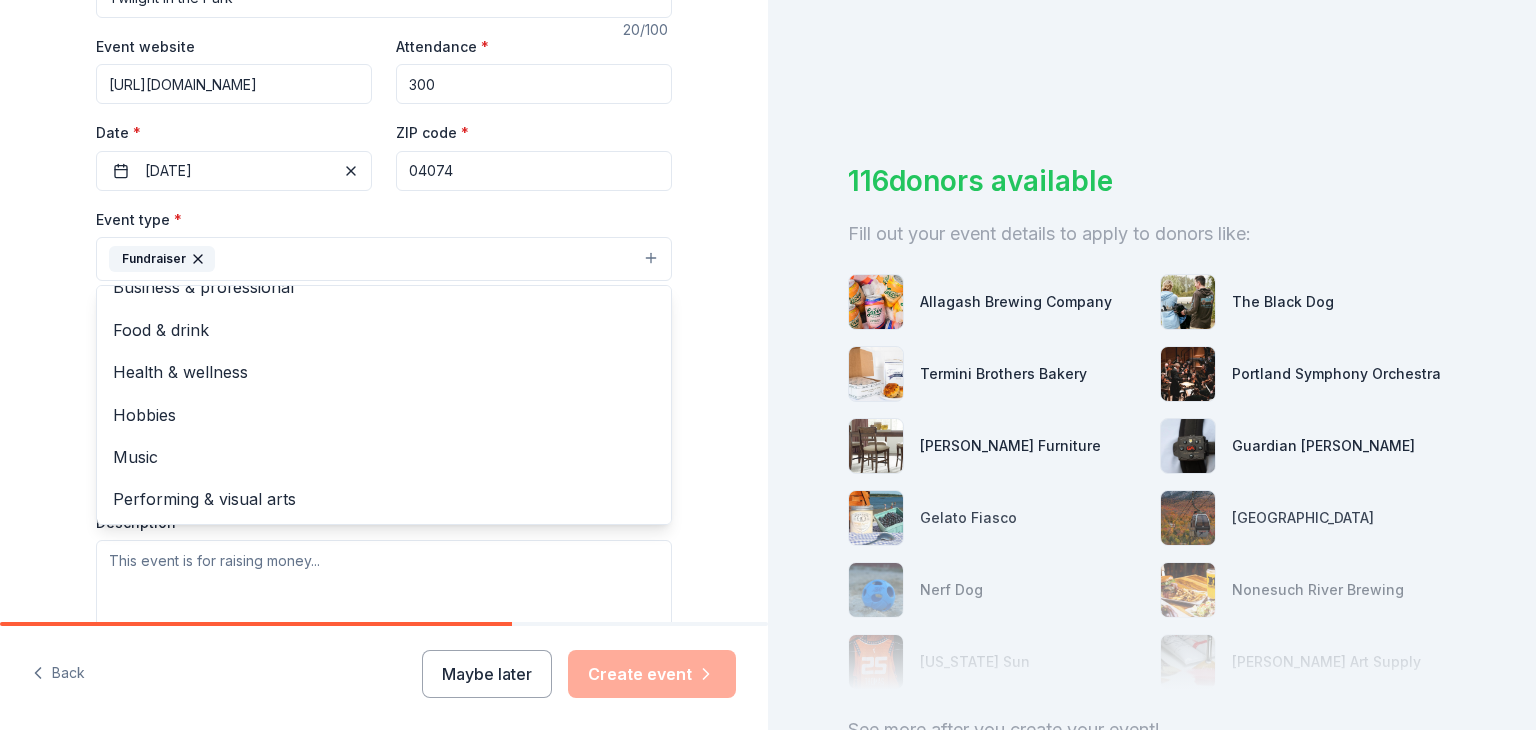 click on "Tell us about your event. We'll find in-kind donations you can apply for. Event name * Twilight in the Park 20 /100 Event website https://www.hospiceofsouthernmaine.org/twilight Attendance * 300 Date * 09/27/2025 ZIP code * 04074 Event type * Fundraiser Business & professional Food & drink Health & wellness Hobbies Music Performing & visual arts Demographic Select We use this information to help brands find events with their target demographic to sponsor their products. Mailing address Apt/unit Description What are you looking for? * Auction & raffle Meals Snacks Desserts Alcohol Beverages Send me reminders Email me reminders of donor application deadlines Recurring event" at bounding box center [384, 302] 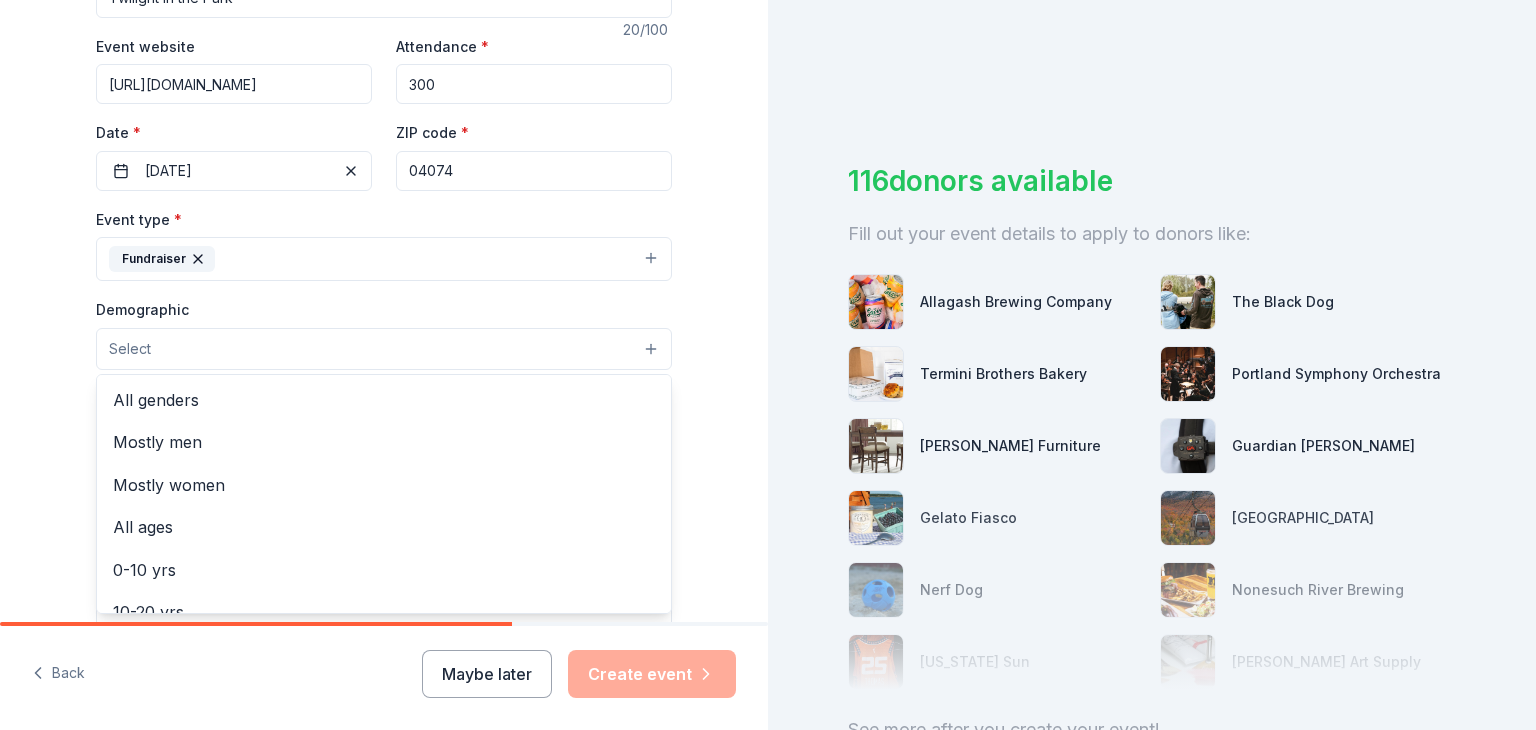 click on "Select" at bounding box center (130, 349) 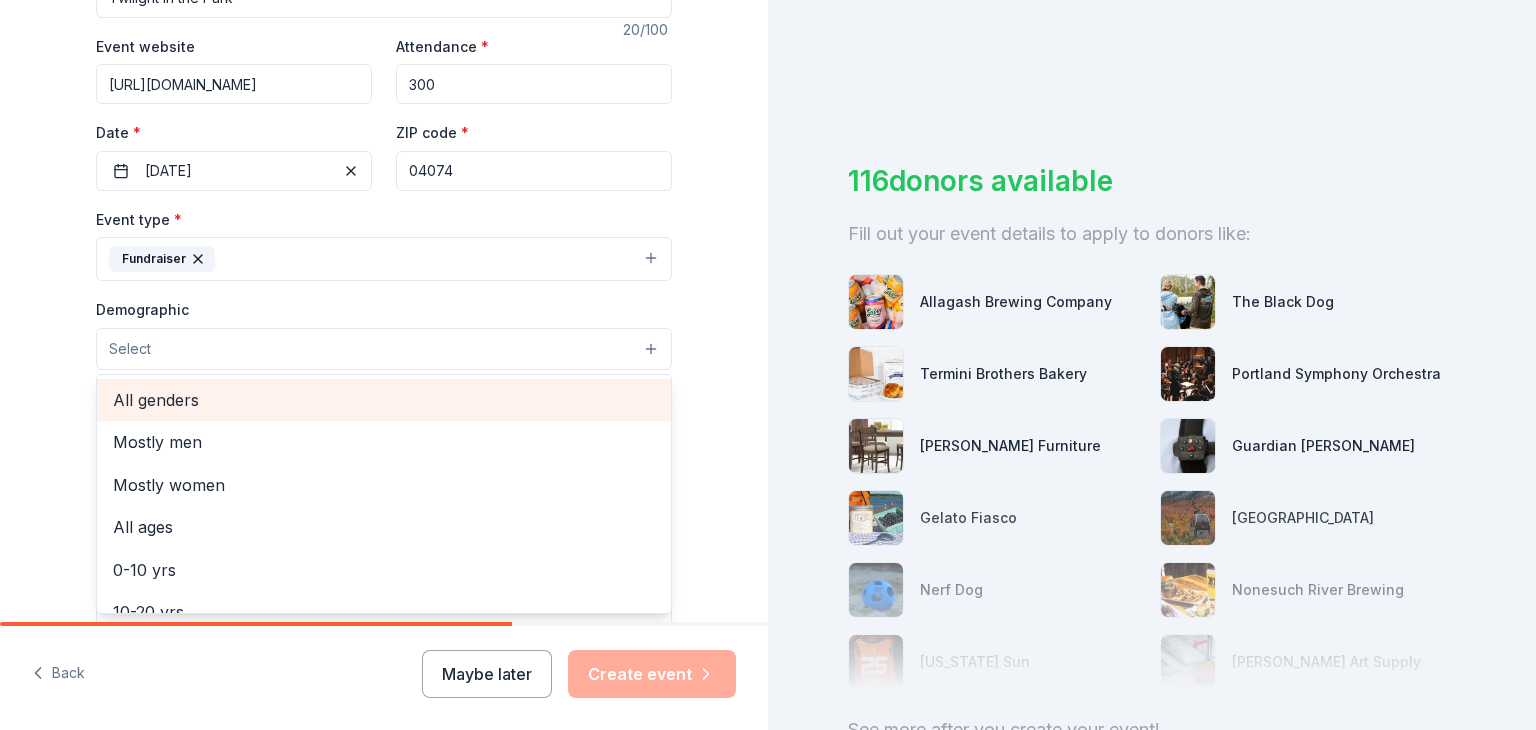 click on "All genders" at bounding box center [384, 400] 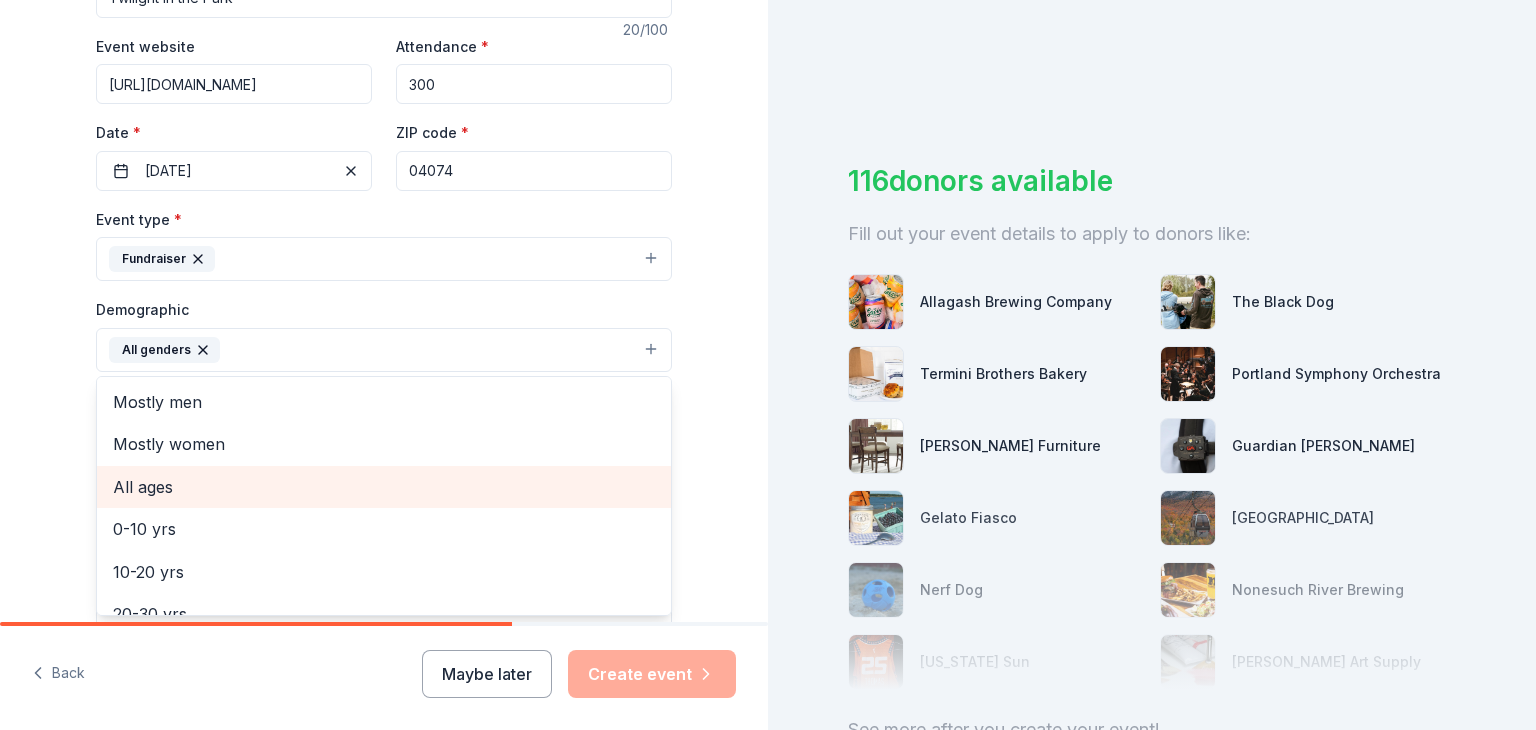 click on "All ages" at bounding box center [384, 487] 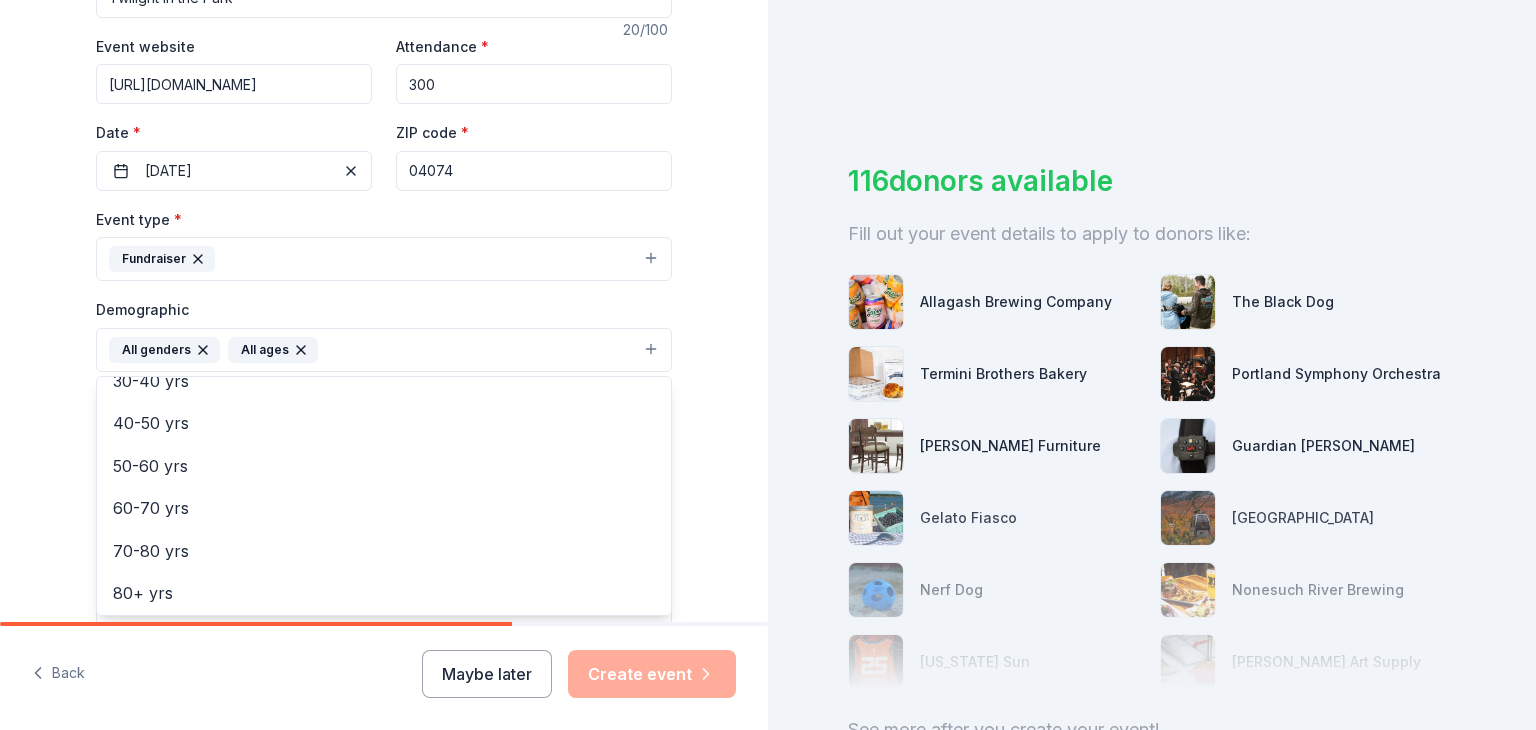 scroll, scrollTop: 236, scrollLeft: 0, axis: vertical 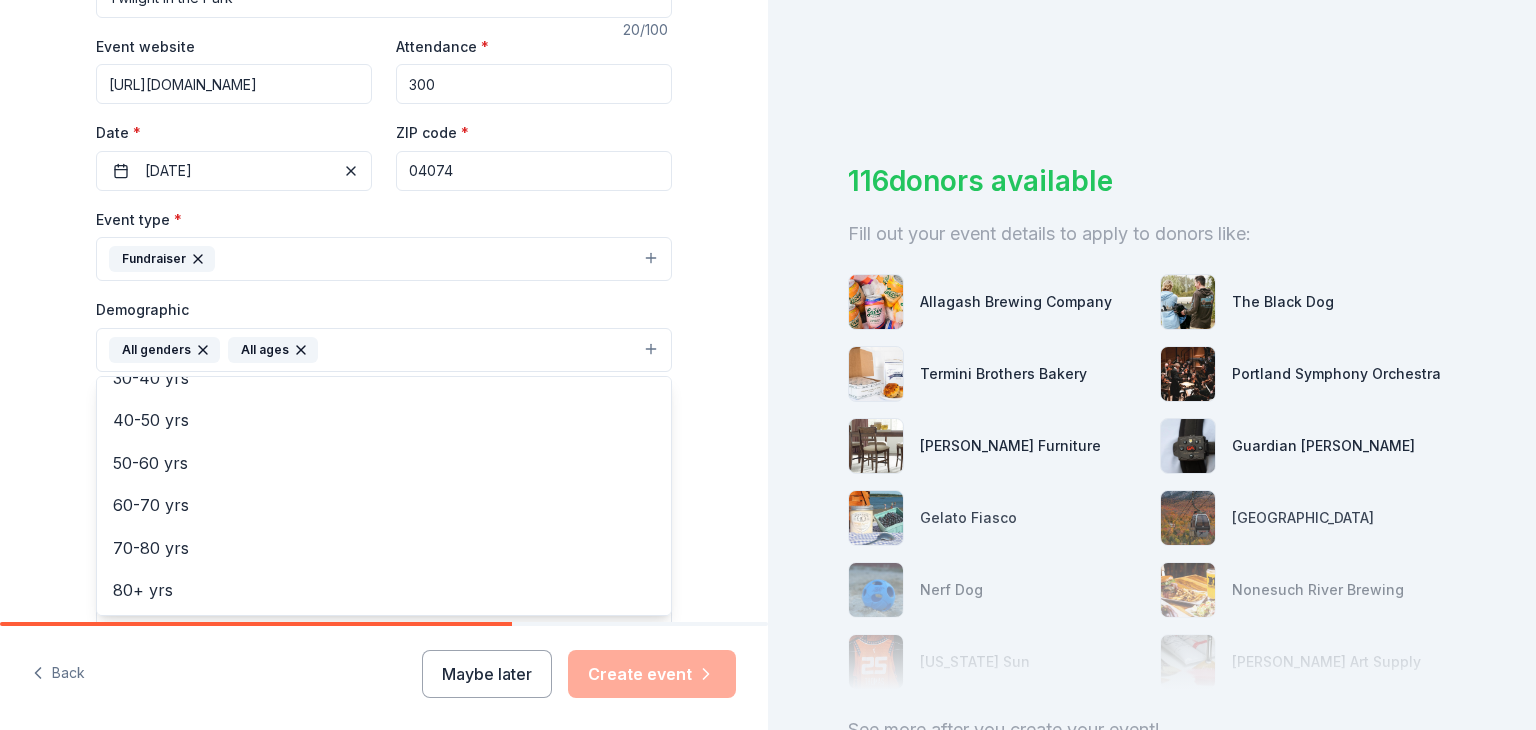 click on "Tell us about your event. We'll find in-kind donations you can apply for. Event name * Twilight in the Park 20 /100 Event website https://www.hospiceofsouthernmaine.org/twilight Attendance * 300 Date * 09/27/2025 ZIP code * 04074 Event type * Fundraiser Demographic All genders All ages Mostly men Mostly women 0-10 yrs 10-20 yrs 20-30 yrs 30-40 yrs 40-50 yrs 50-60 yrs 60-70 yrs 70-80 yrs 80+ yrs We use this information to help brands find events with their target demographic to sponsor their products. Mailing address Apt/unit Description What are you looking for? * Auction & raffle Meals Snacks Desserts Alcohol Beverages Send me reminders Email me reminders of donor application deadlines Recurring event" at bounding box center [384, 303] 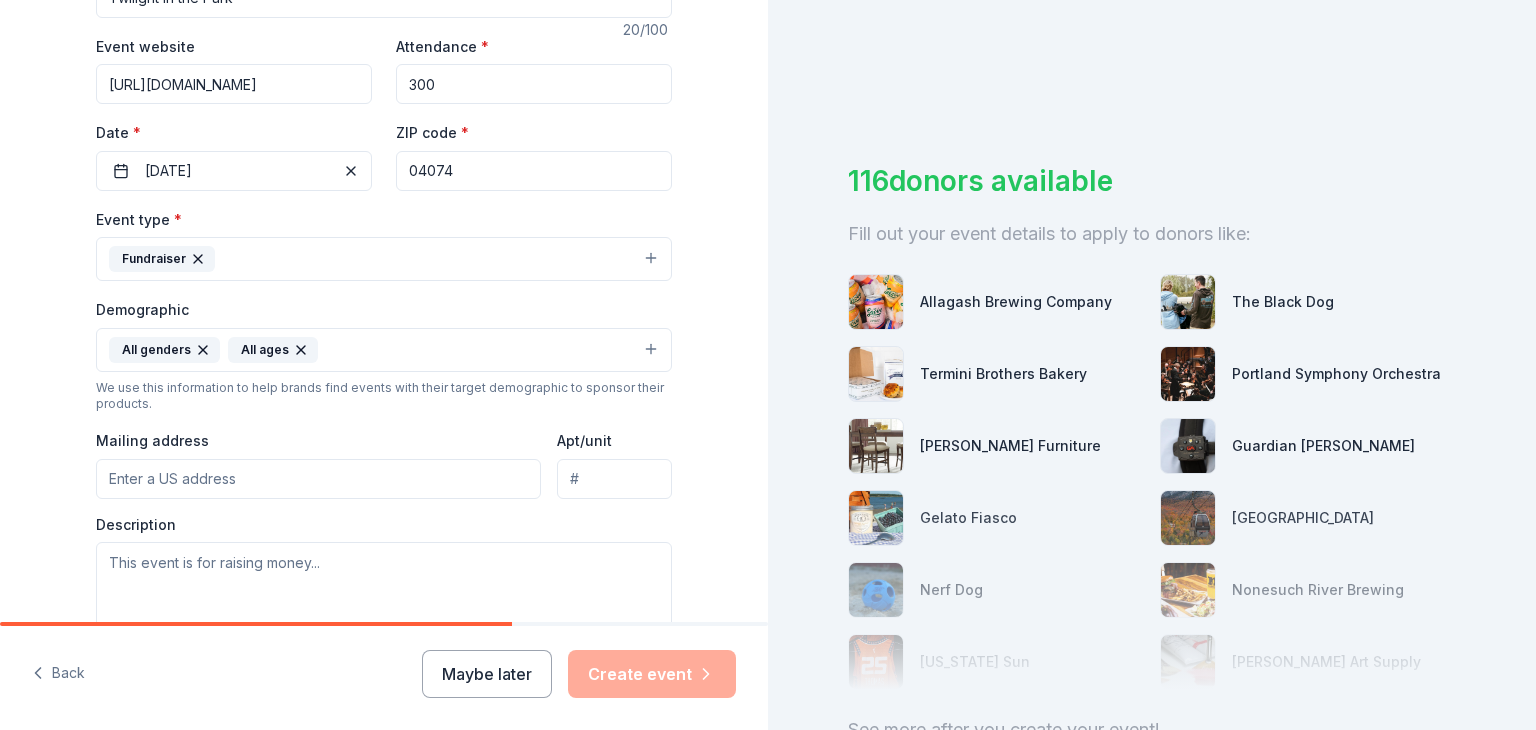 click on "Mailing address" at bounding box center [318, 479] 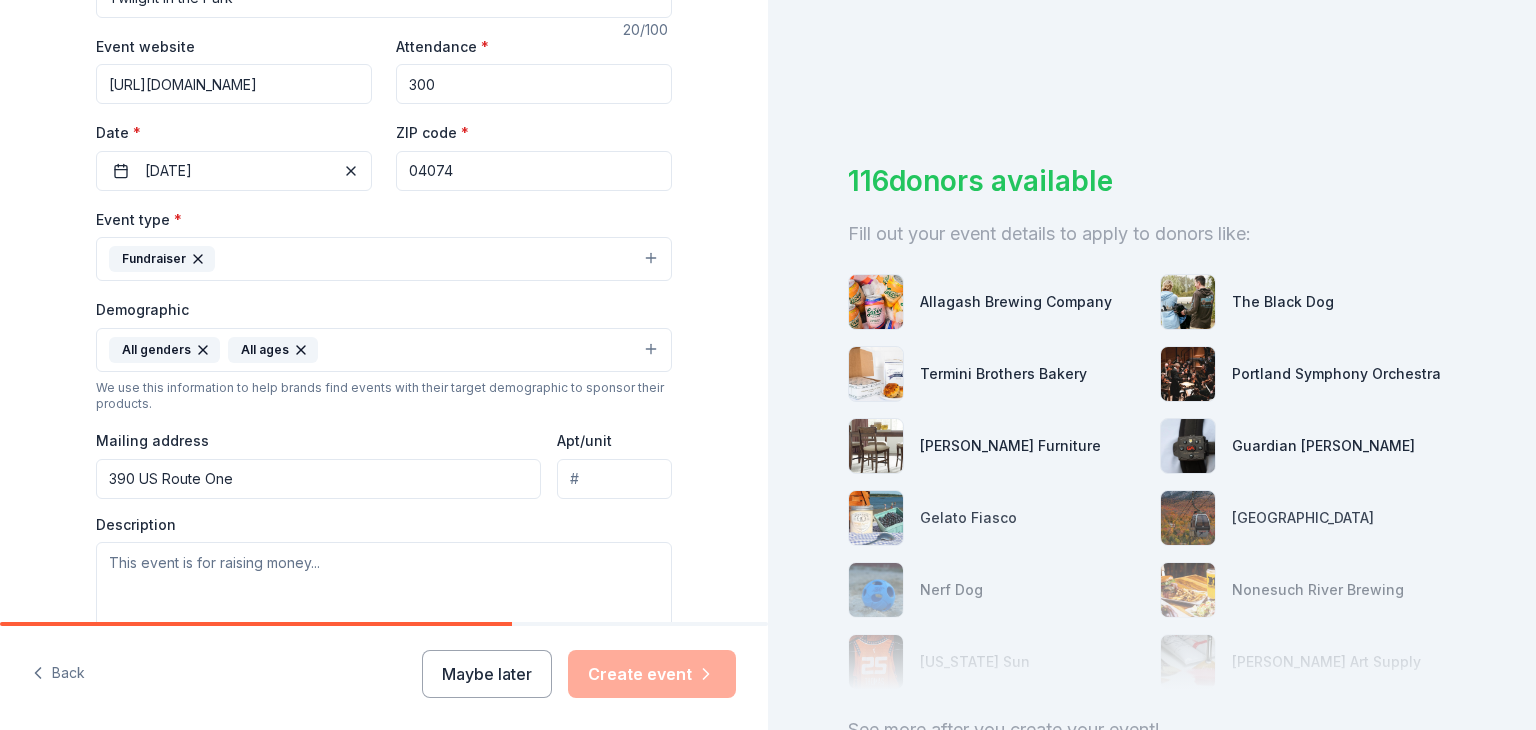 click on "Event type * Fundraiser Demographic All genders All ages We use this information to help brands find events with their target demographic to sponsor their products. Mailing address 390 US Route One Apt/unit Description" at bounding box center [384, 419] 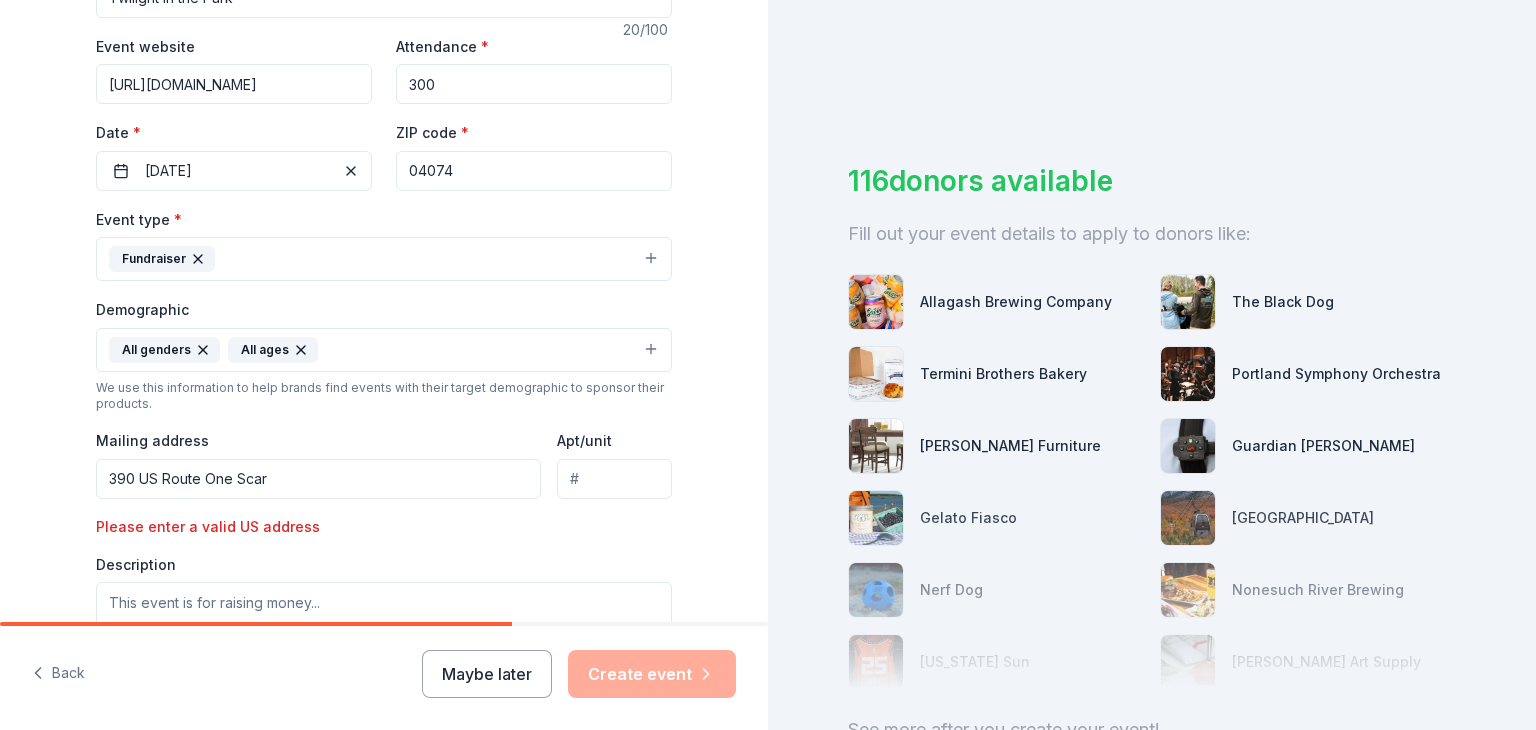 click on "390 US Route One Scar" at bounding box center [318, 479] 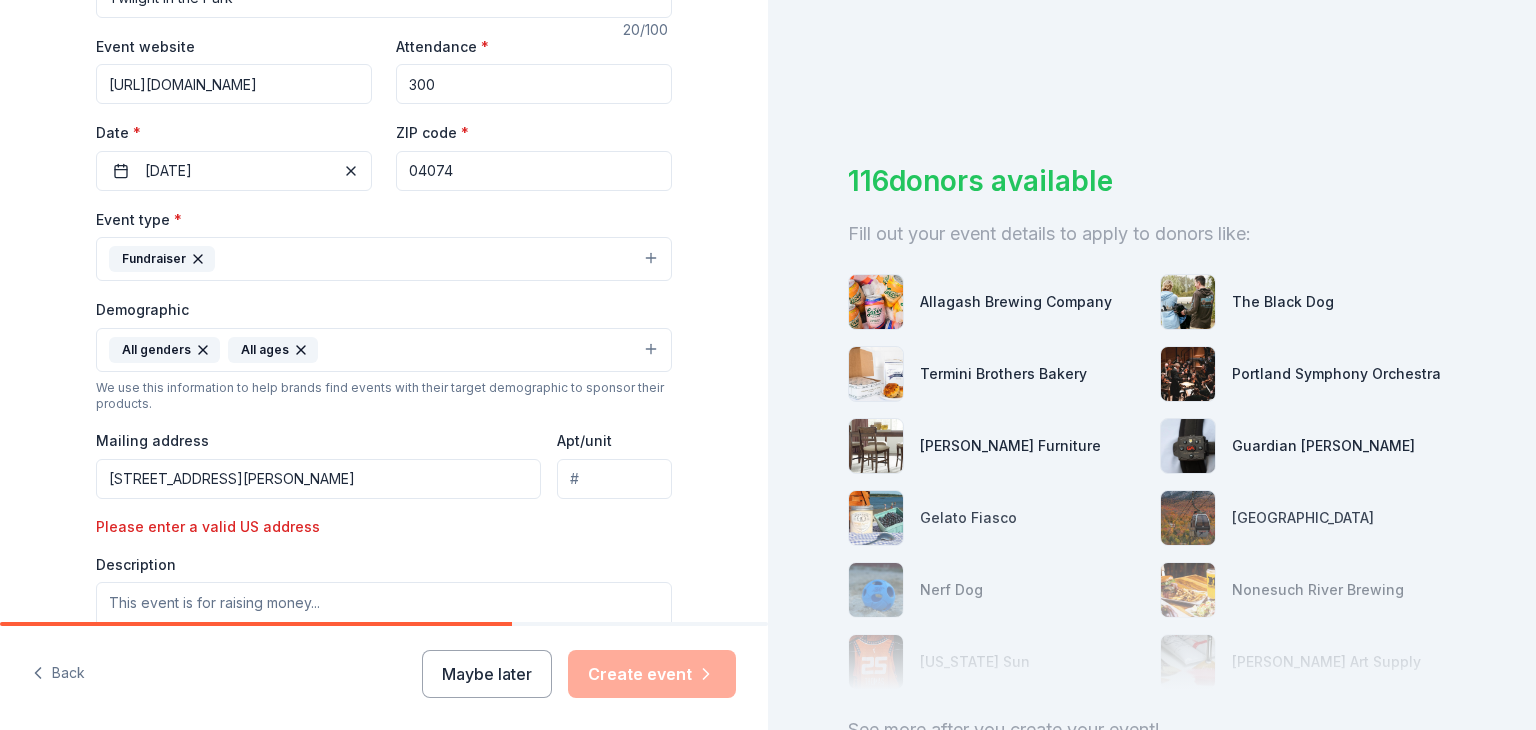 type on "390 U.S. 1, Scarborough, ME, 04074" 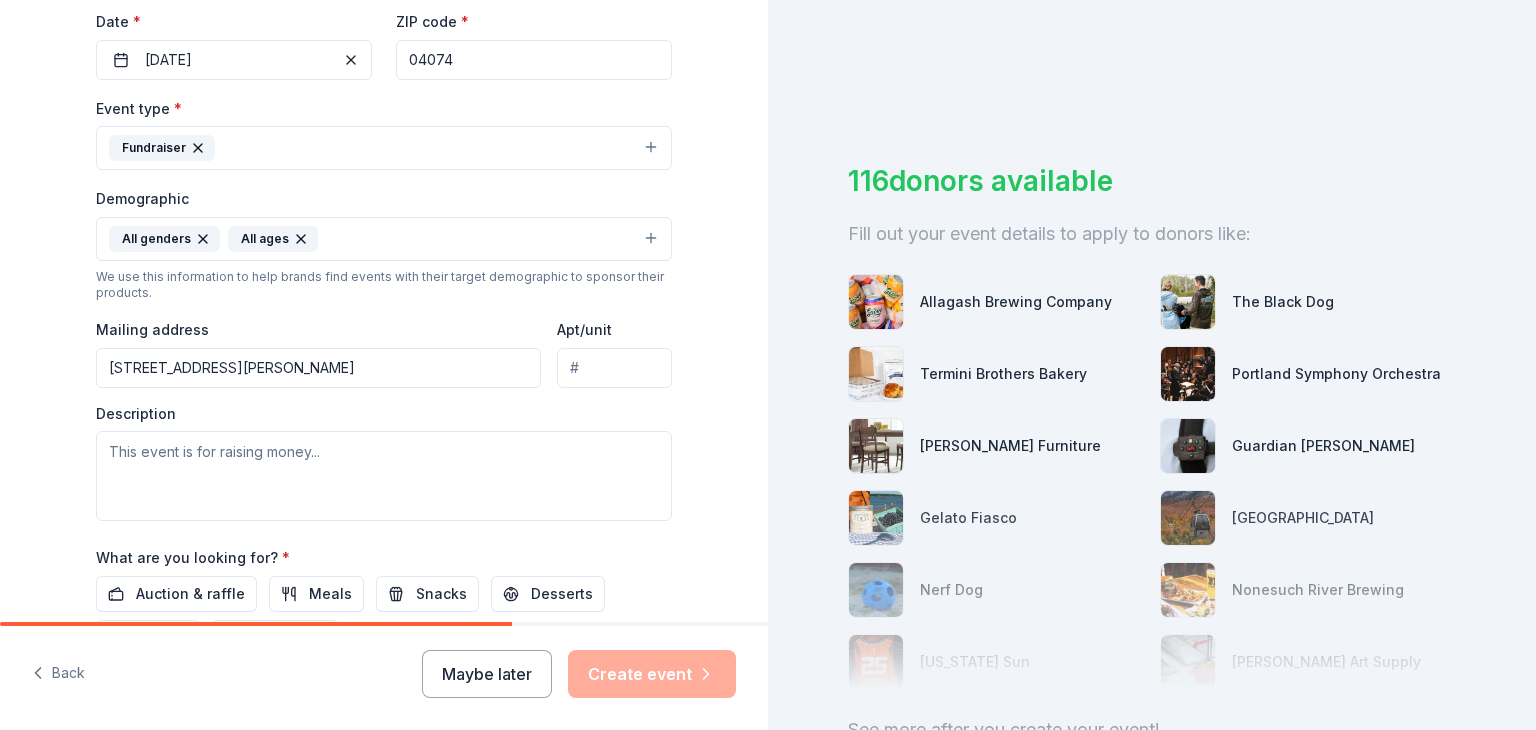 scroll, scrollTop: 484, scrollLeft: 0, axis: vertical 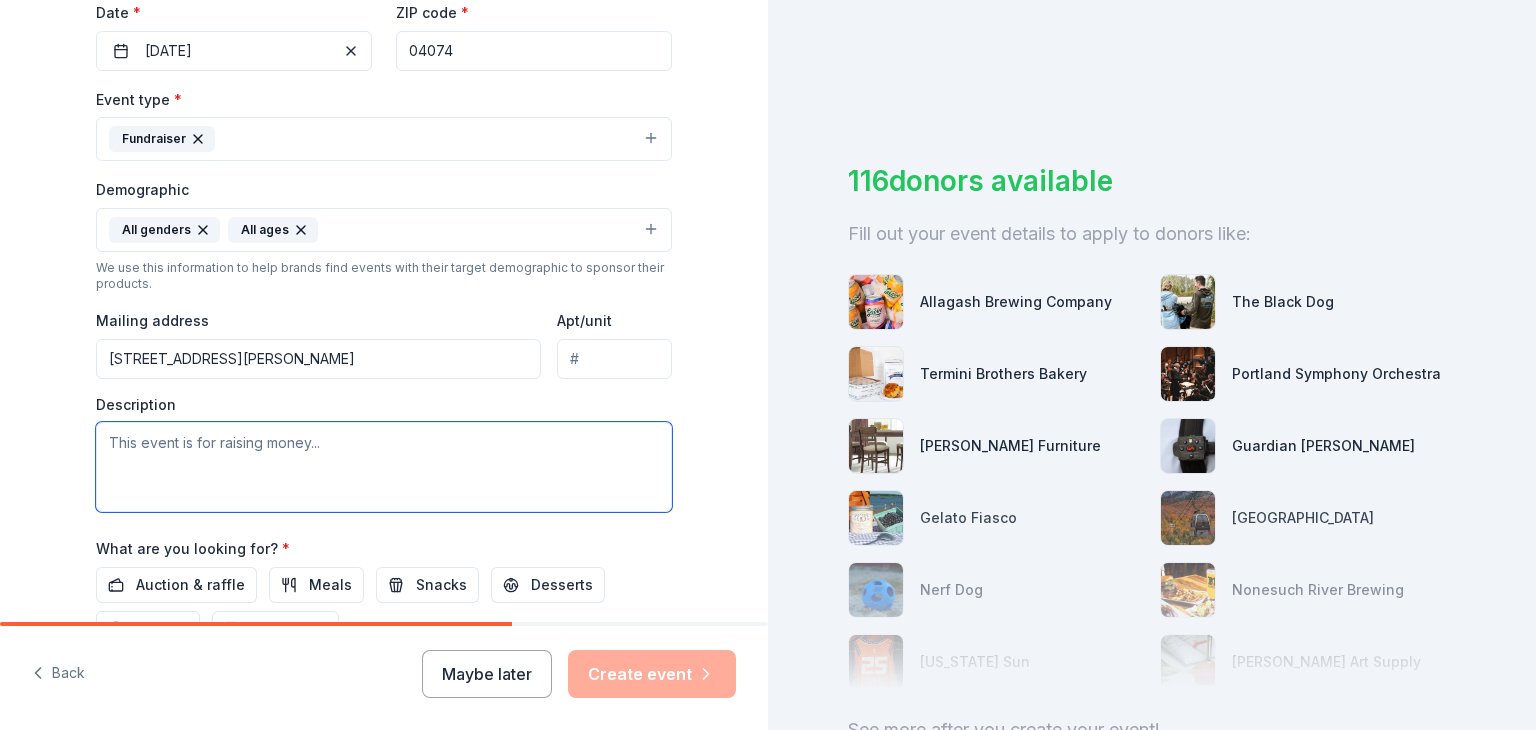 click at bounding box center (384, 467) 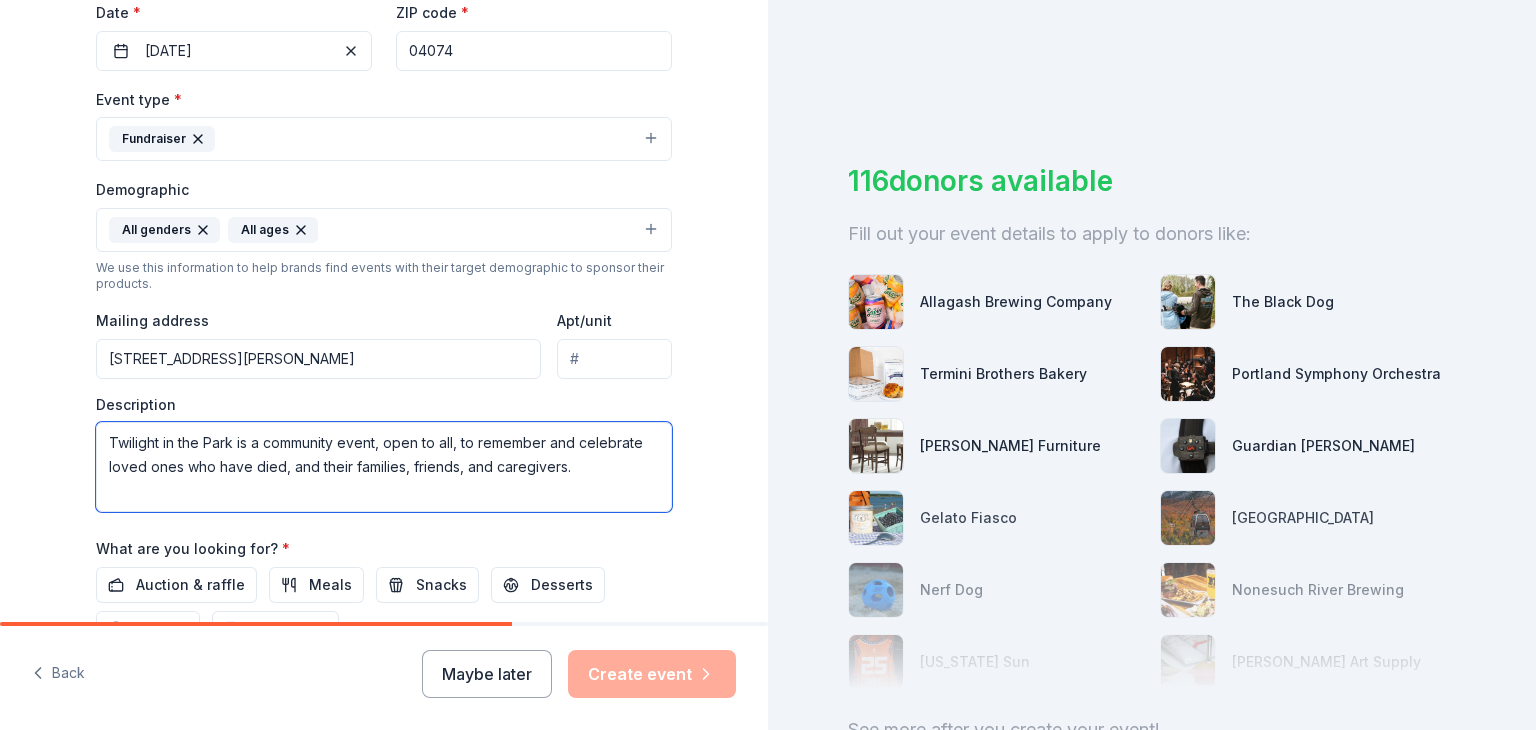 paste on "At Twilight, thousands of luminarias are lit, each one bearing the name of a loved one being remembered, or a special person being honored. Many find that this gathering provides comfort and connection, offering a reflective way to honor their relationship with their loved one." 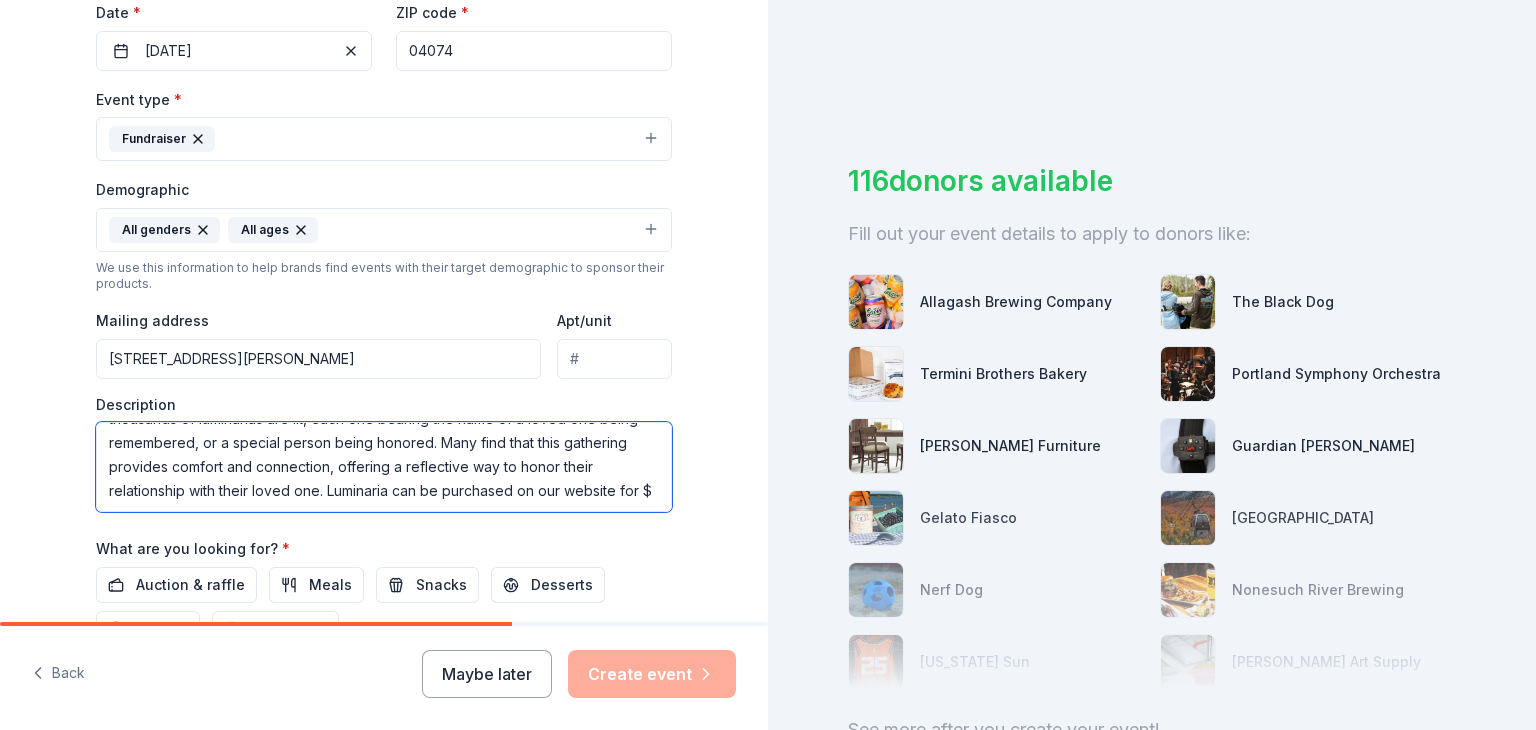 scroll, scrollTop: 84, scrollLeft: 0, axis: vertical 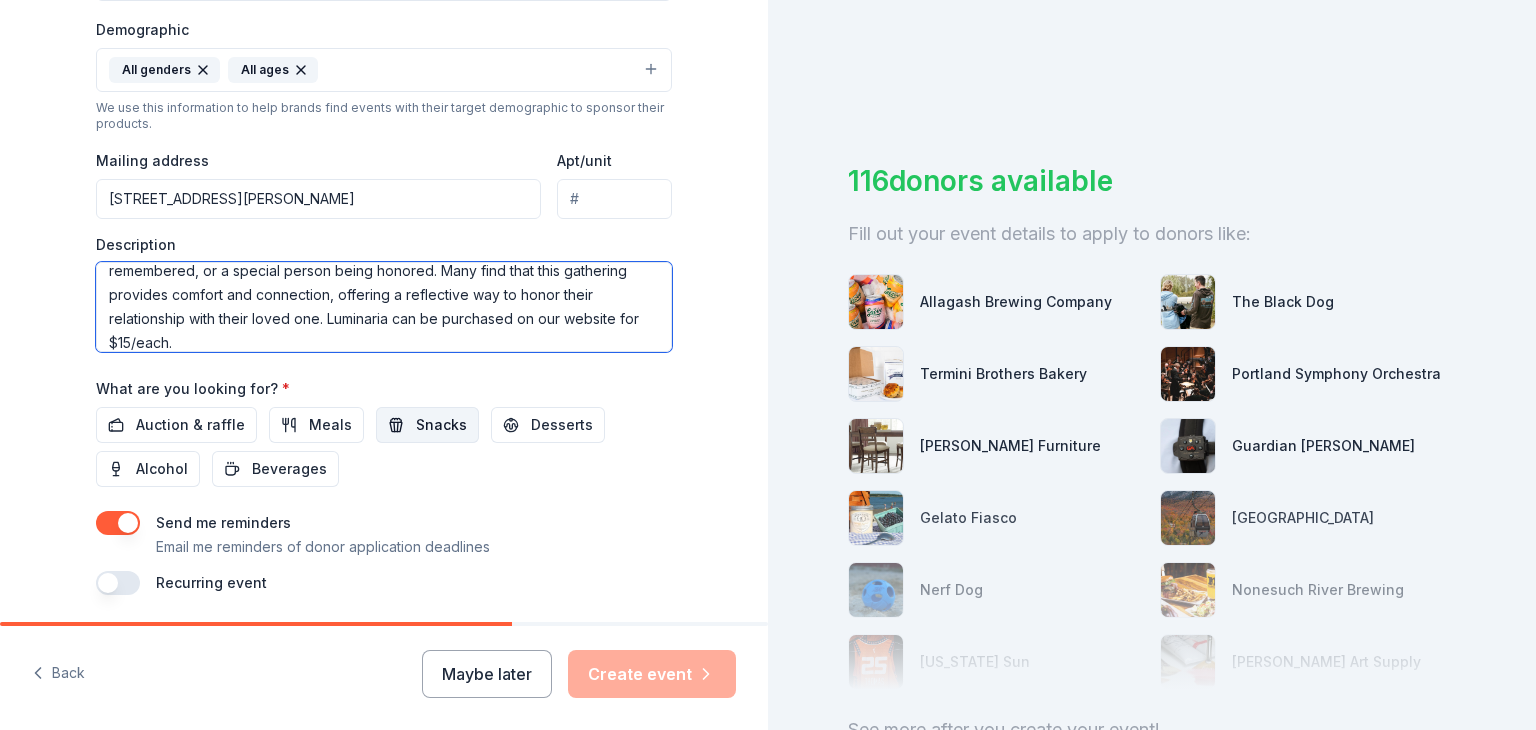 type on "Twilight in the Park is a community event, open to all, to remember and celebrate loved ones who have died, and their families, friends, and caregivers. At Twilight, thousands of luminarias are lit, each one bearing the name of a loved one being remembered, or a special person being honored. Many find that this gathering provides comfort and connection, offering a reflective way to honor their relationship with their loved one. Luminaria can be purchased on our website for $15/each." 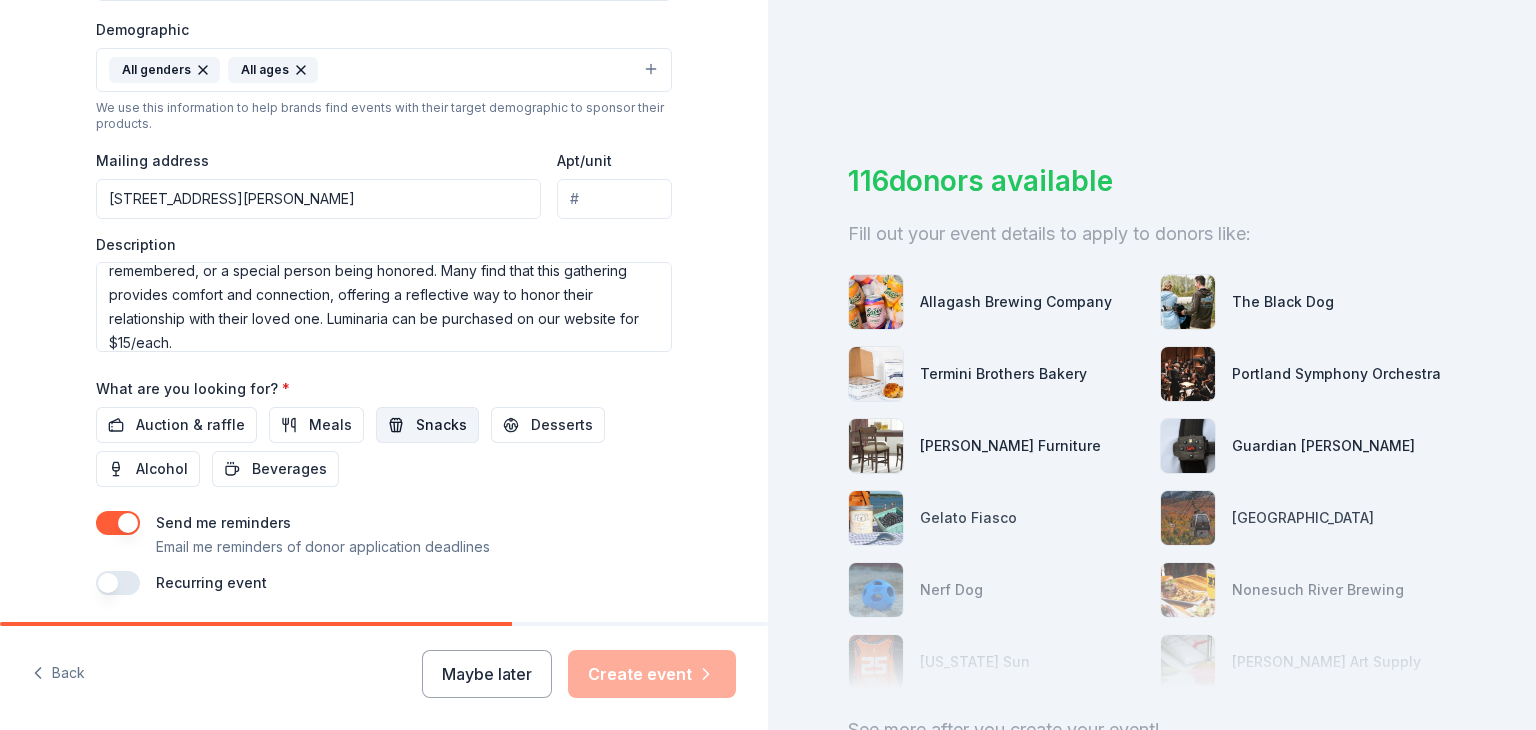 click on "Snacks" at bounding box center (441, 425) 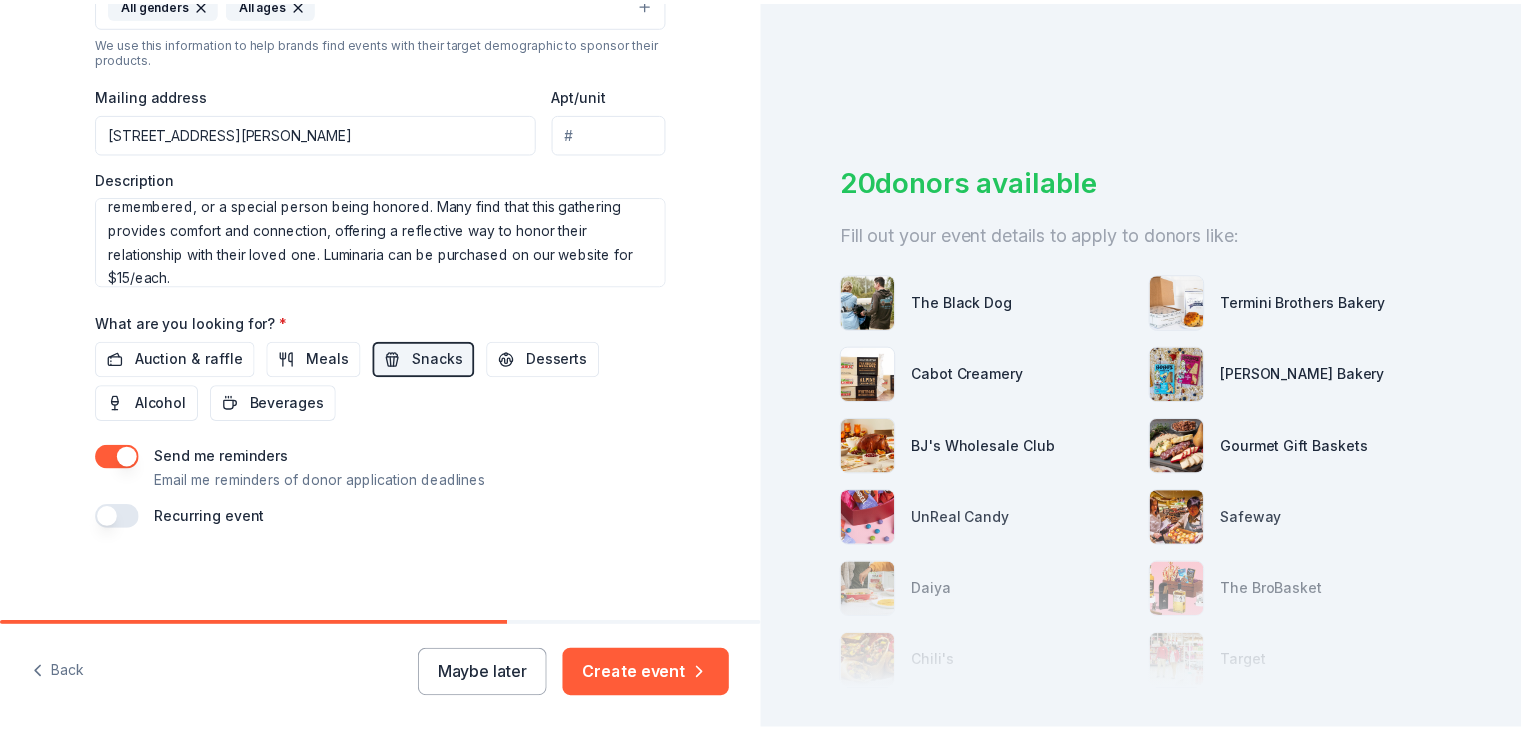 scroll, scrollTop: 712, scrollLeft: 0, axis: vertical 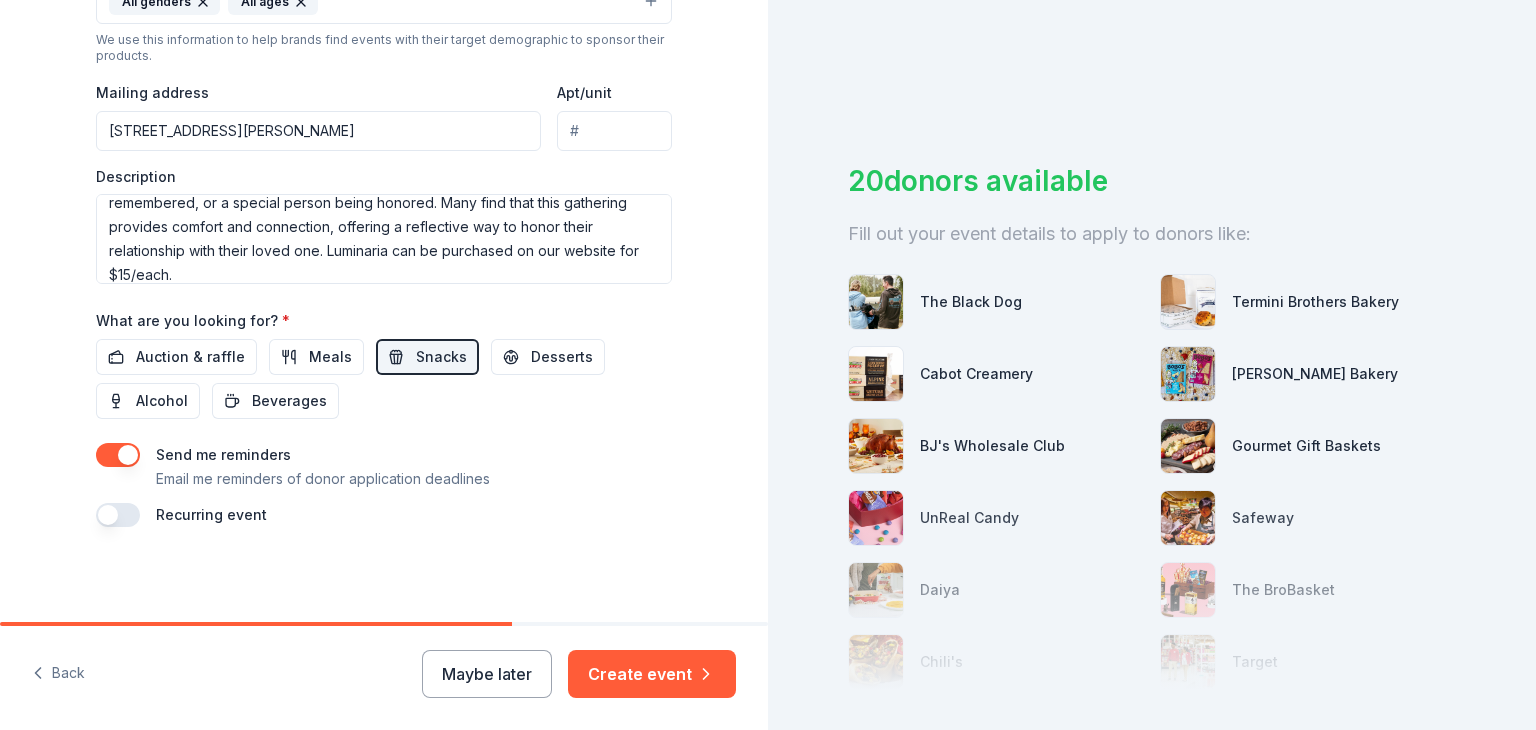 click at bounding box center (118, 455) 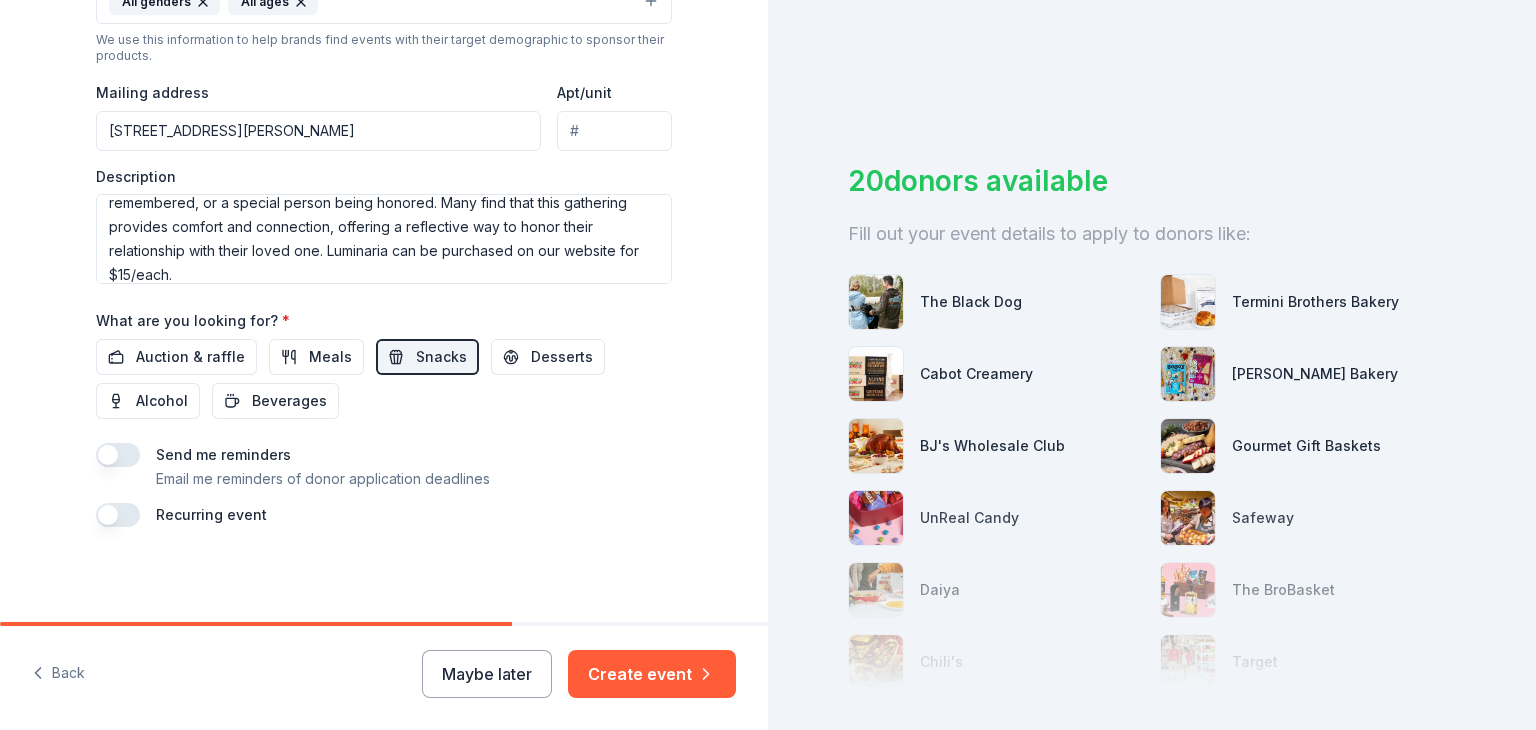 click at bounding box center (118, 515) 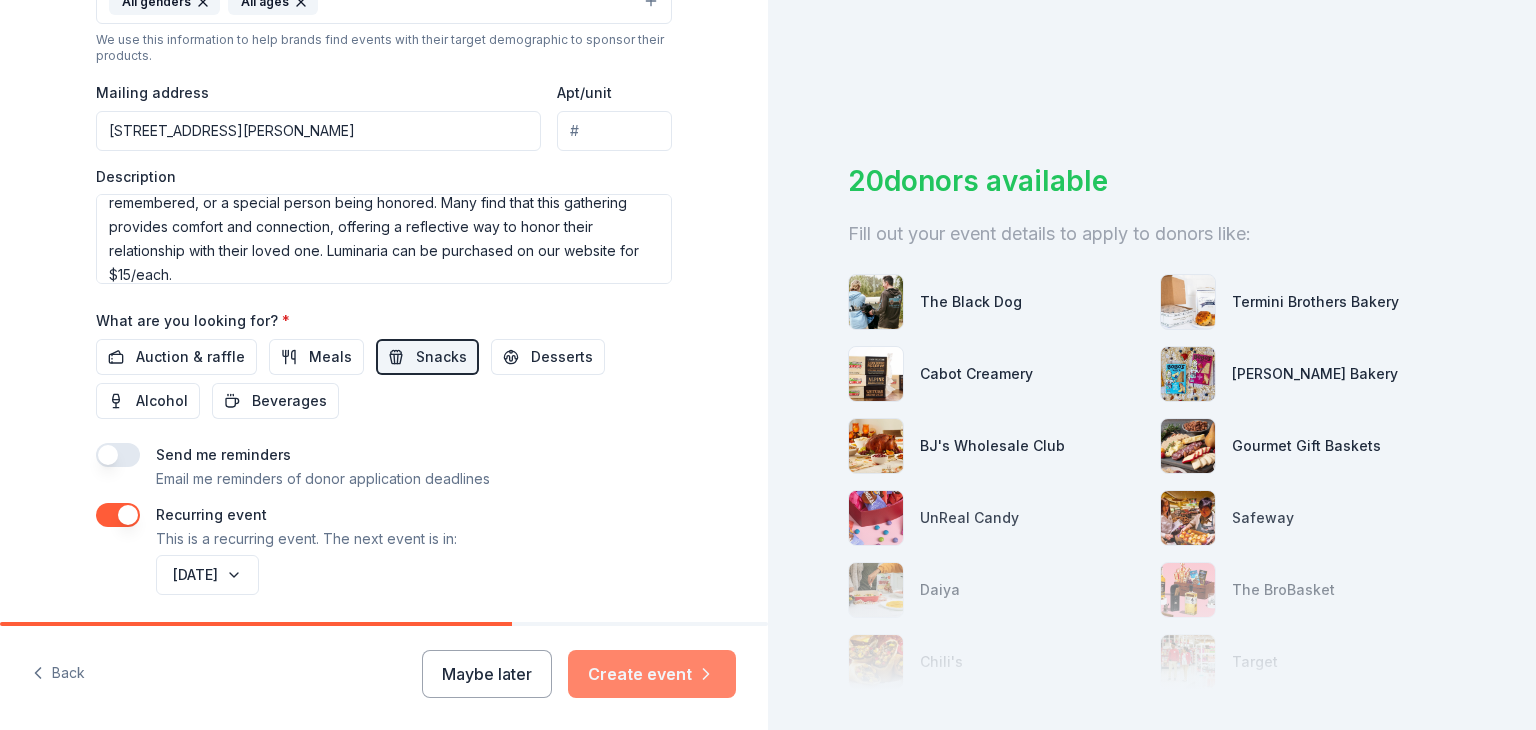 click on "Create event" at bounding box center (652, 674) 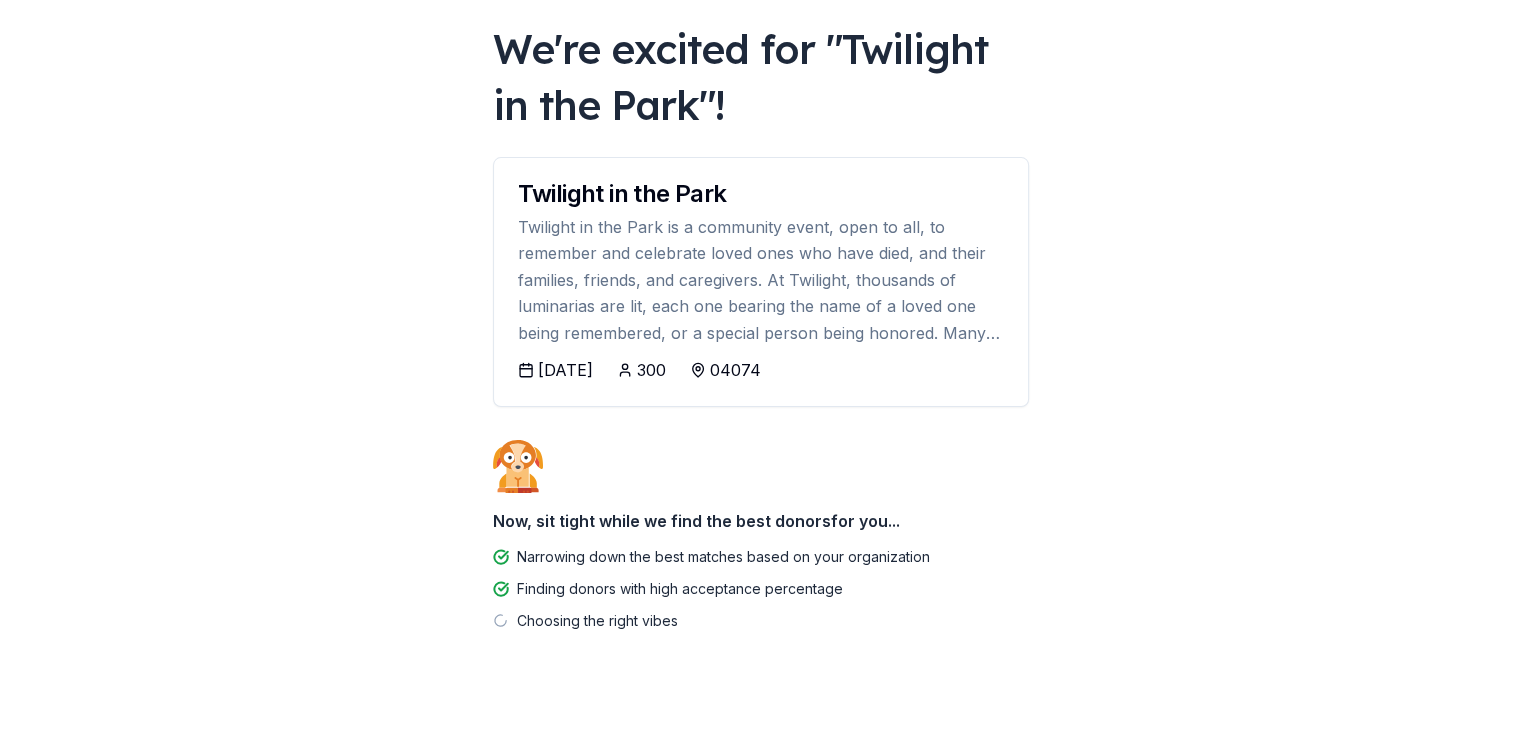 scroll, scrollTop: 120, scrollLeft: 0, axis: vertical 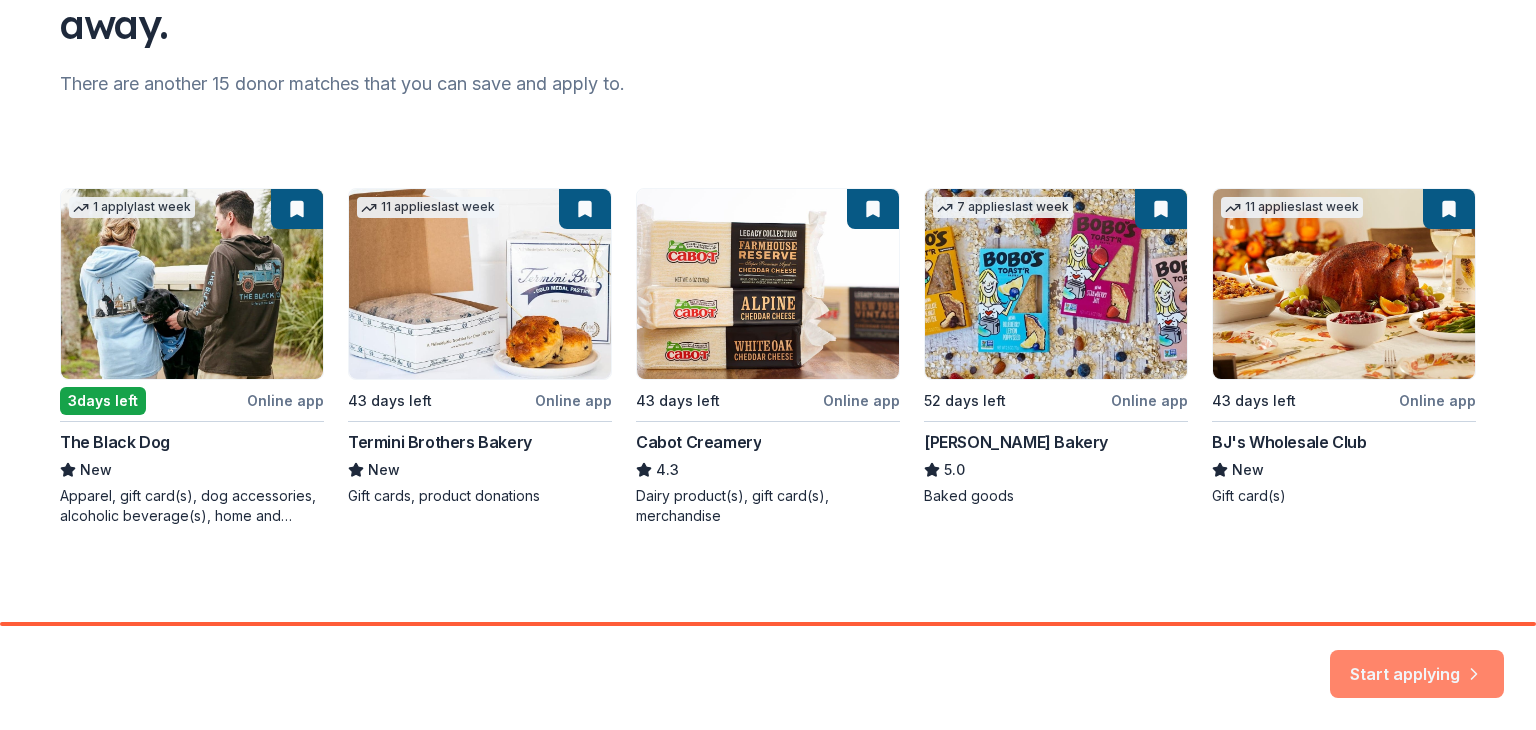 click on "Start applying" at bounding box center [1417, 665] 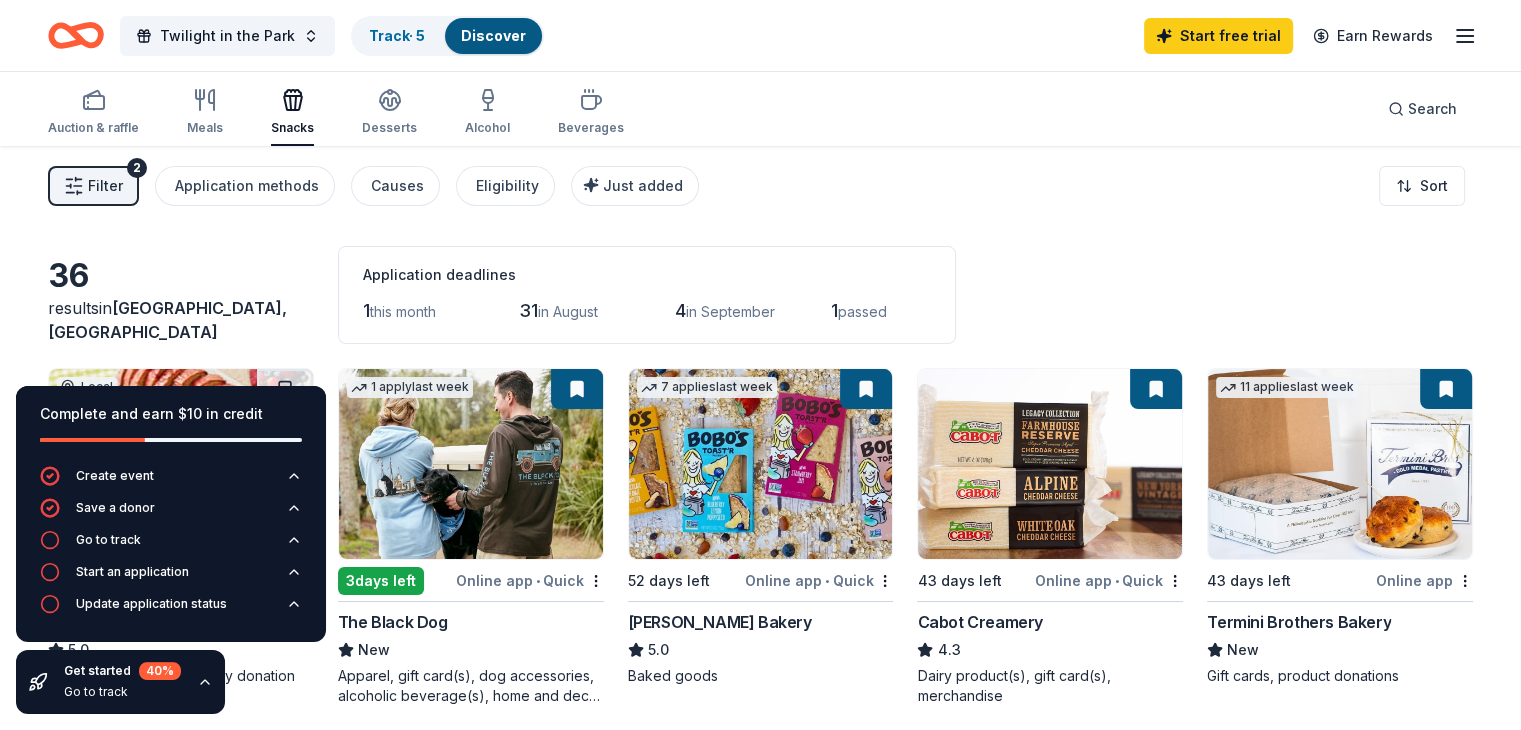 click 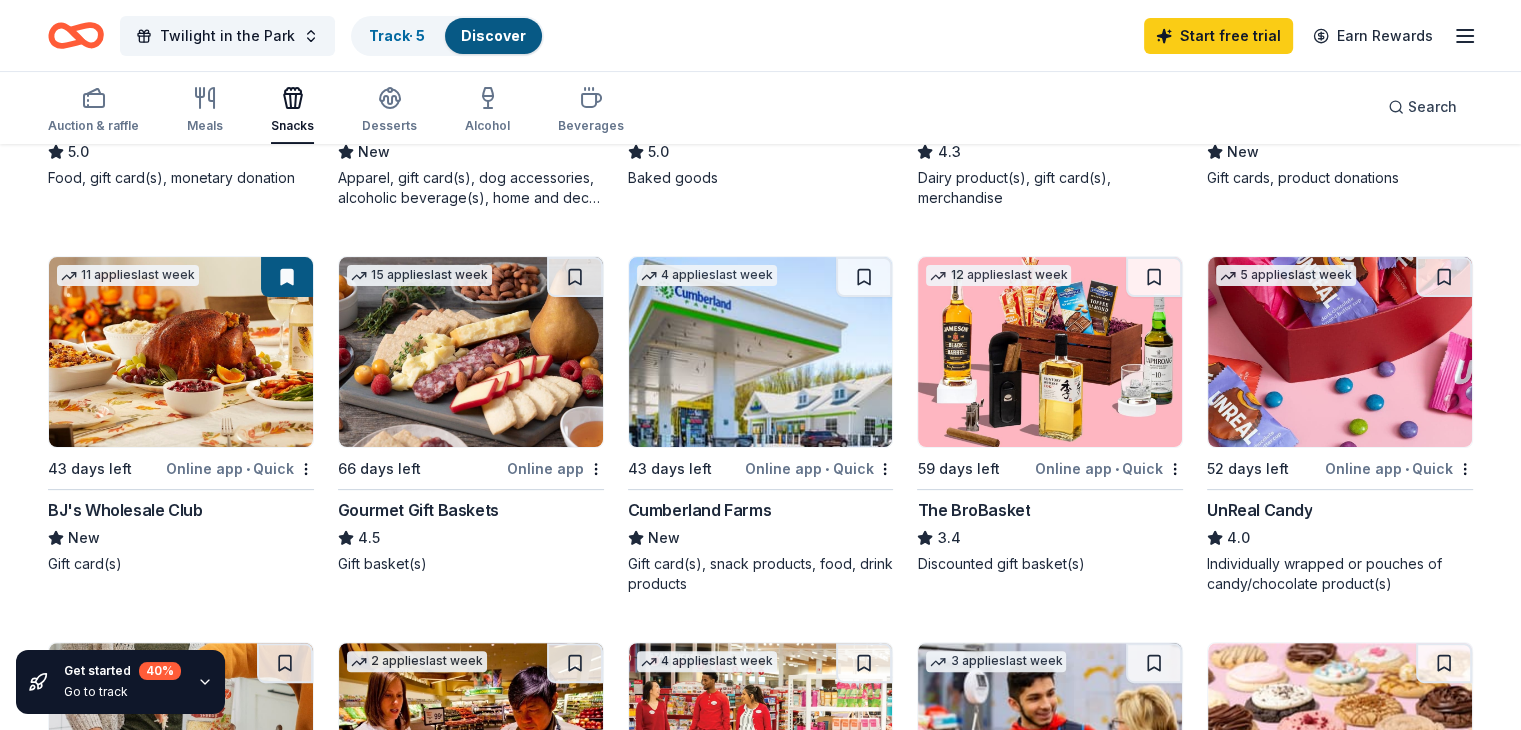 scroll, scrollTop: 520, scrollLeft: 0, axis: vertical 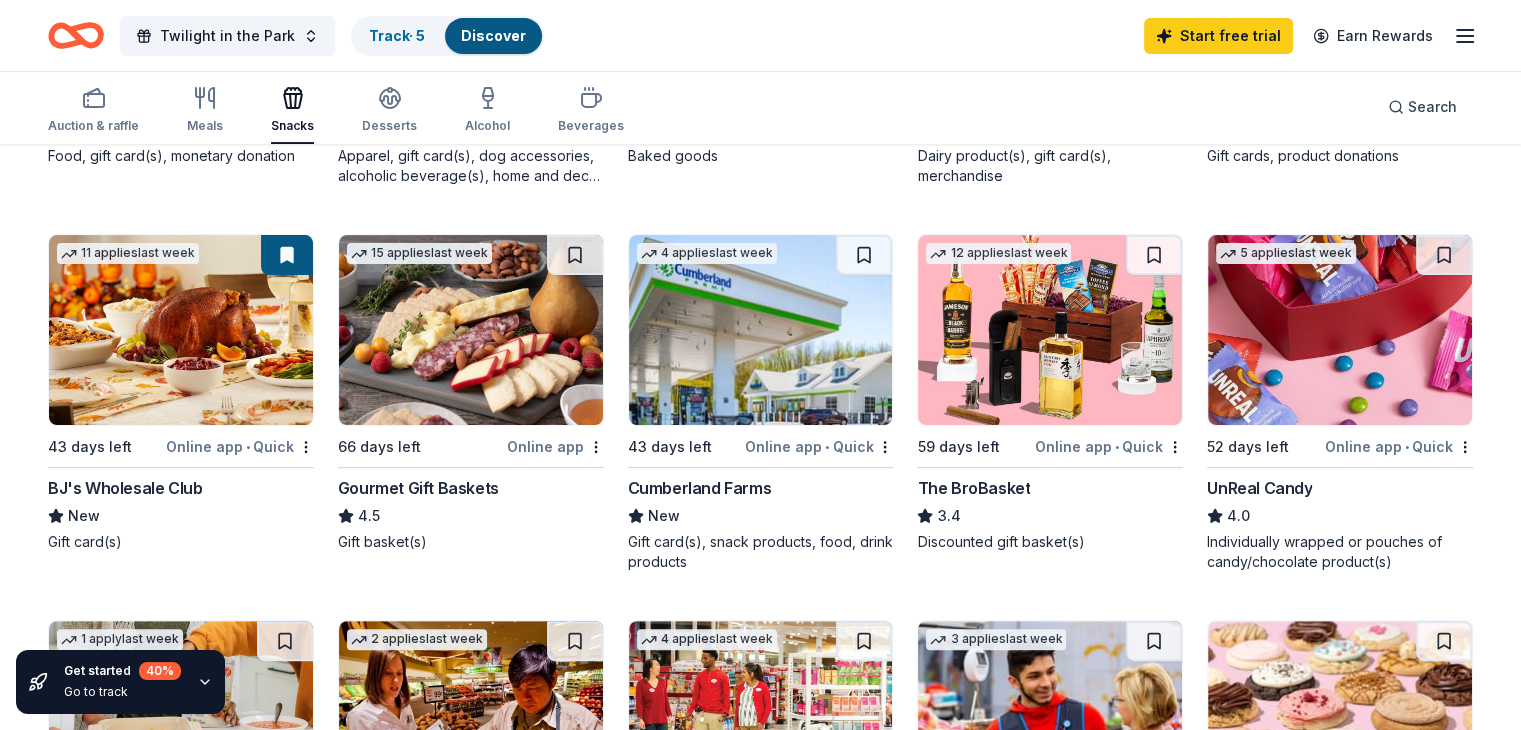 click at bounding box center (181, 330) 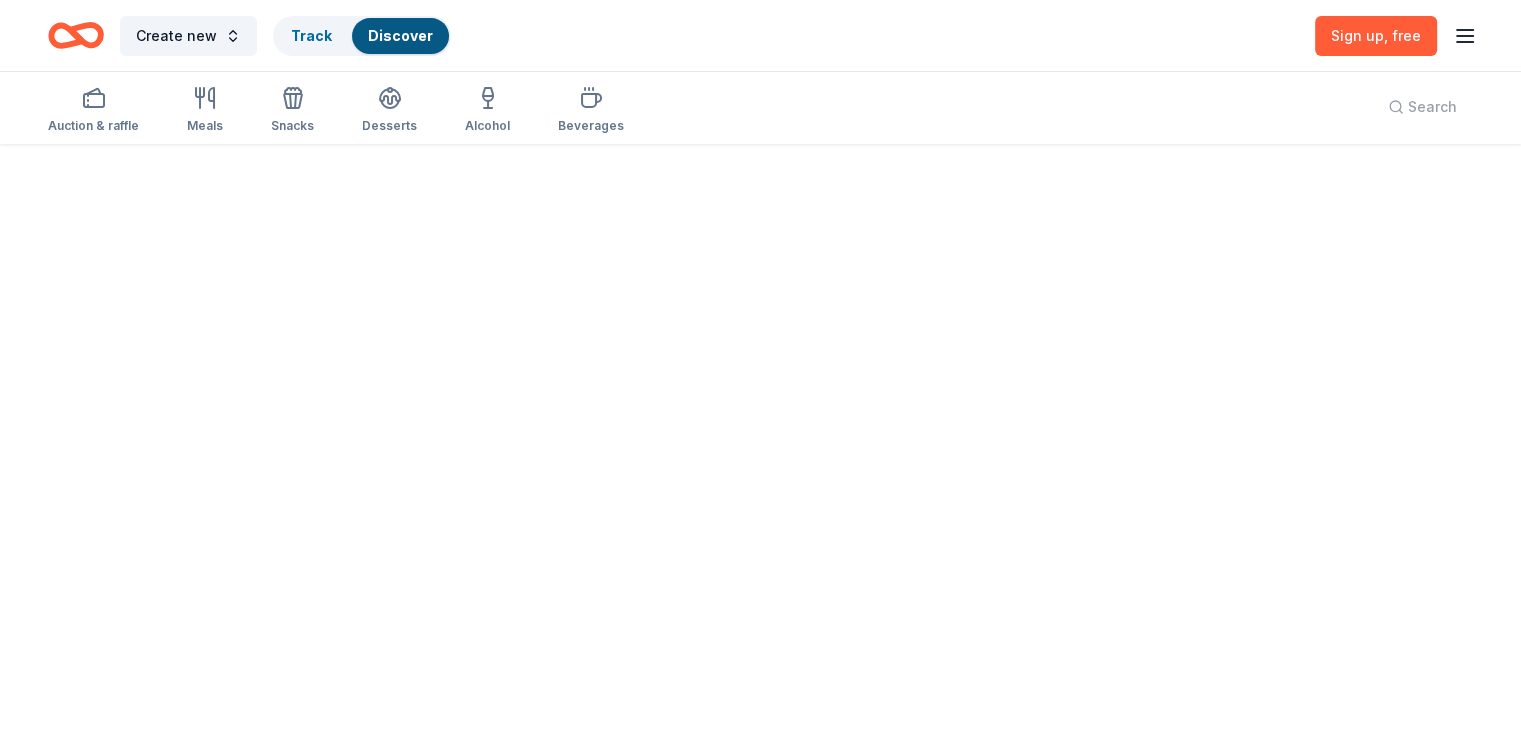 scroll, scrollTop: 0, scrollLeft: 0, axis: both 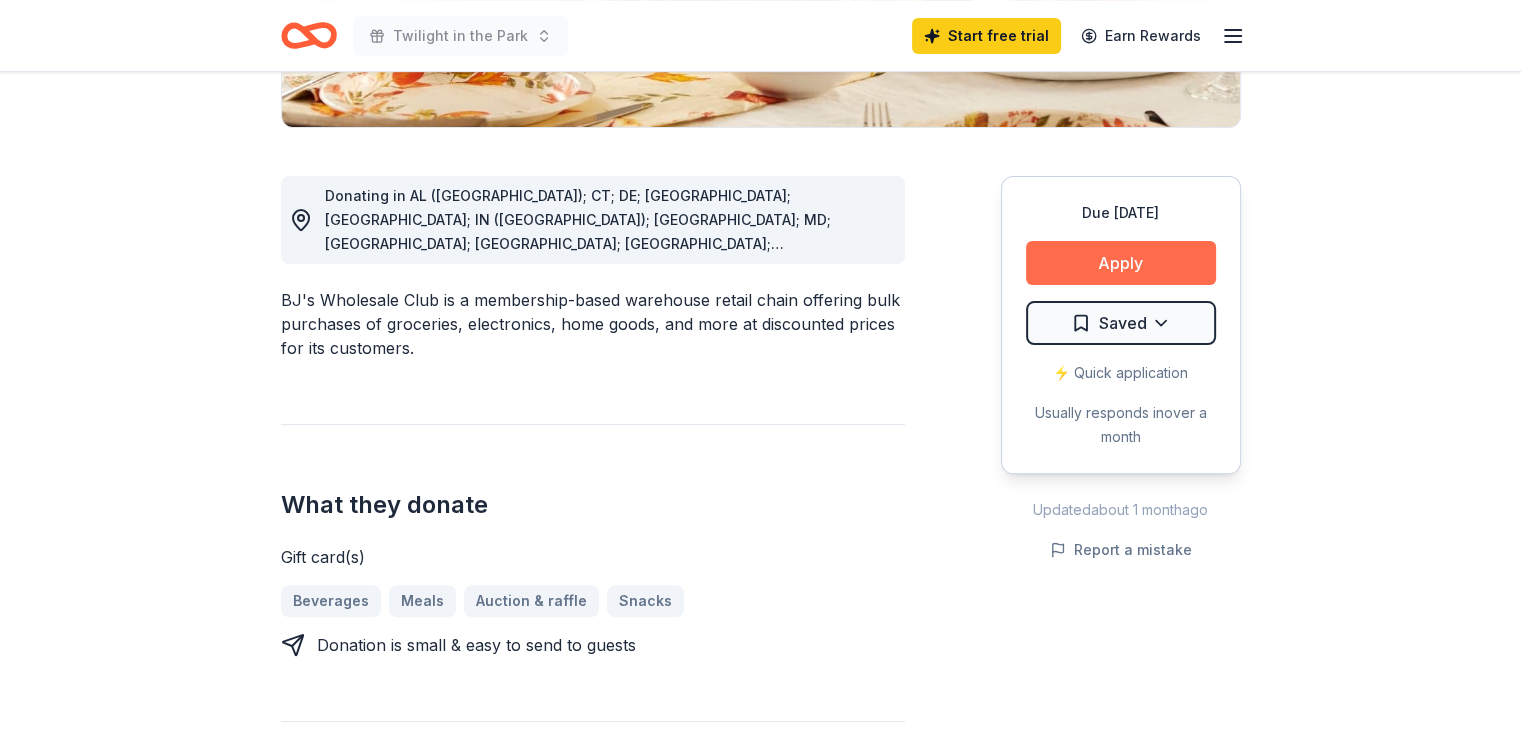 click on "Apply" at bounding box center (1121, 263) 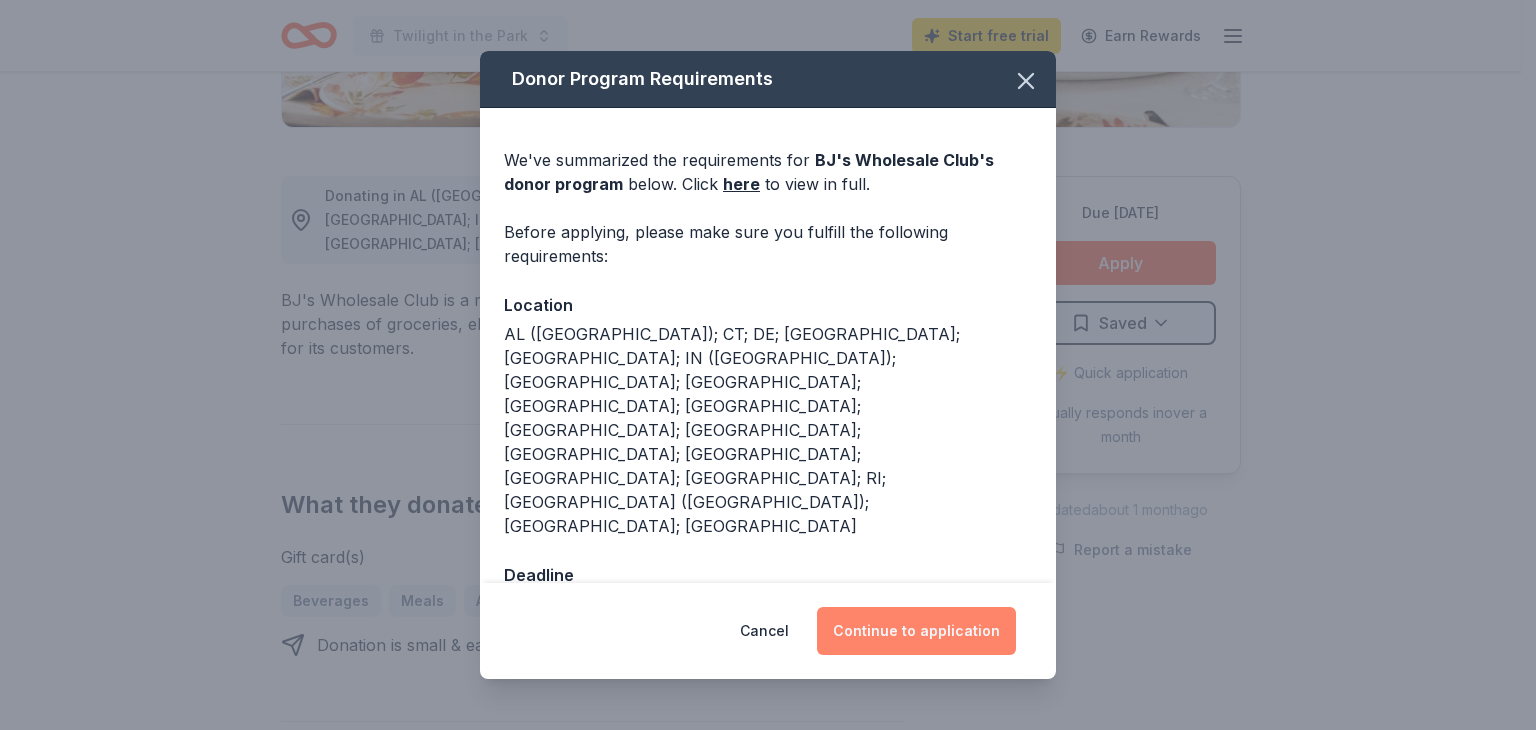 click on "Continue to application" at bounding box center [916, 631] 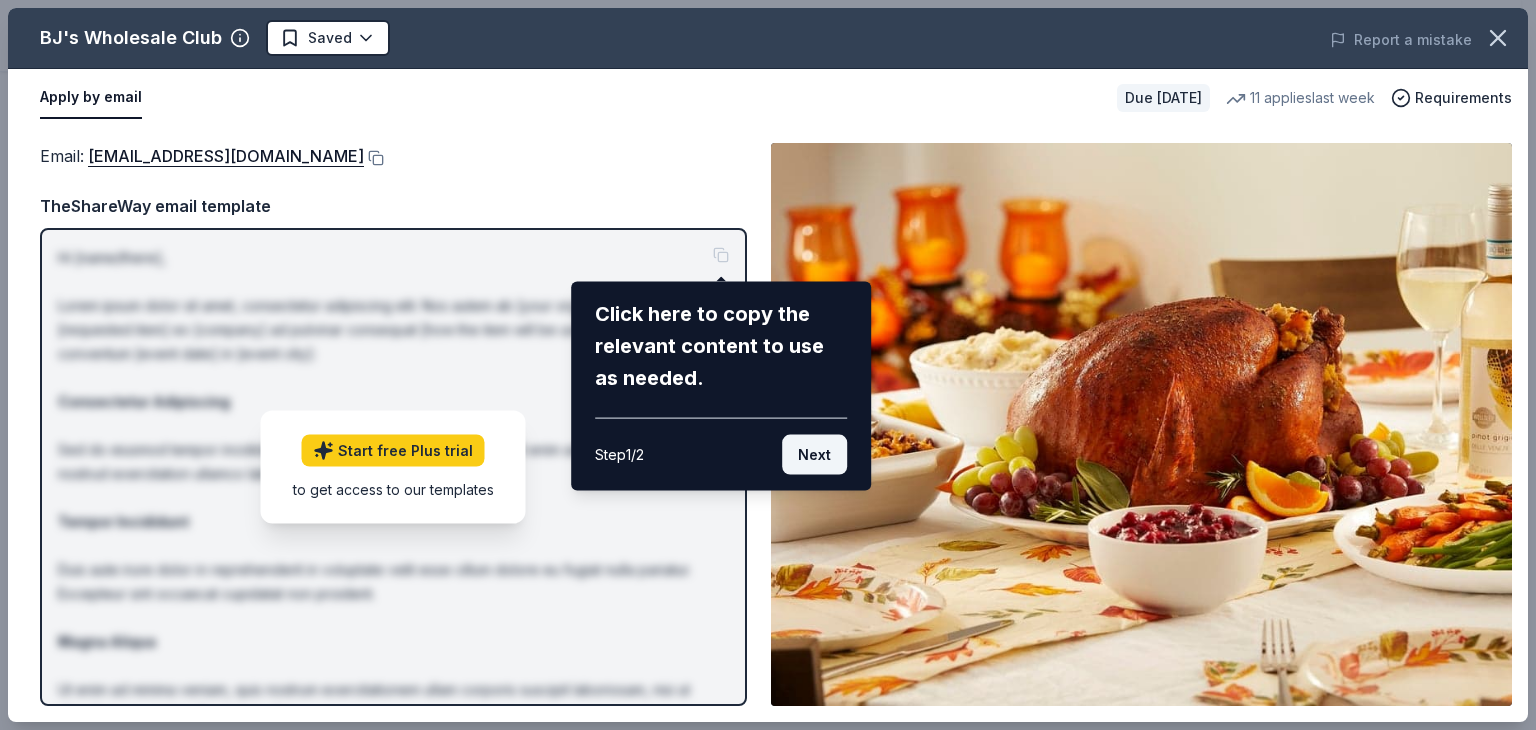 click on "Next" at bounding box center (814, 455) 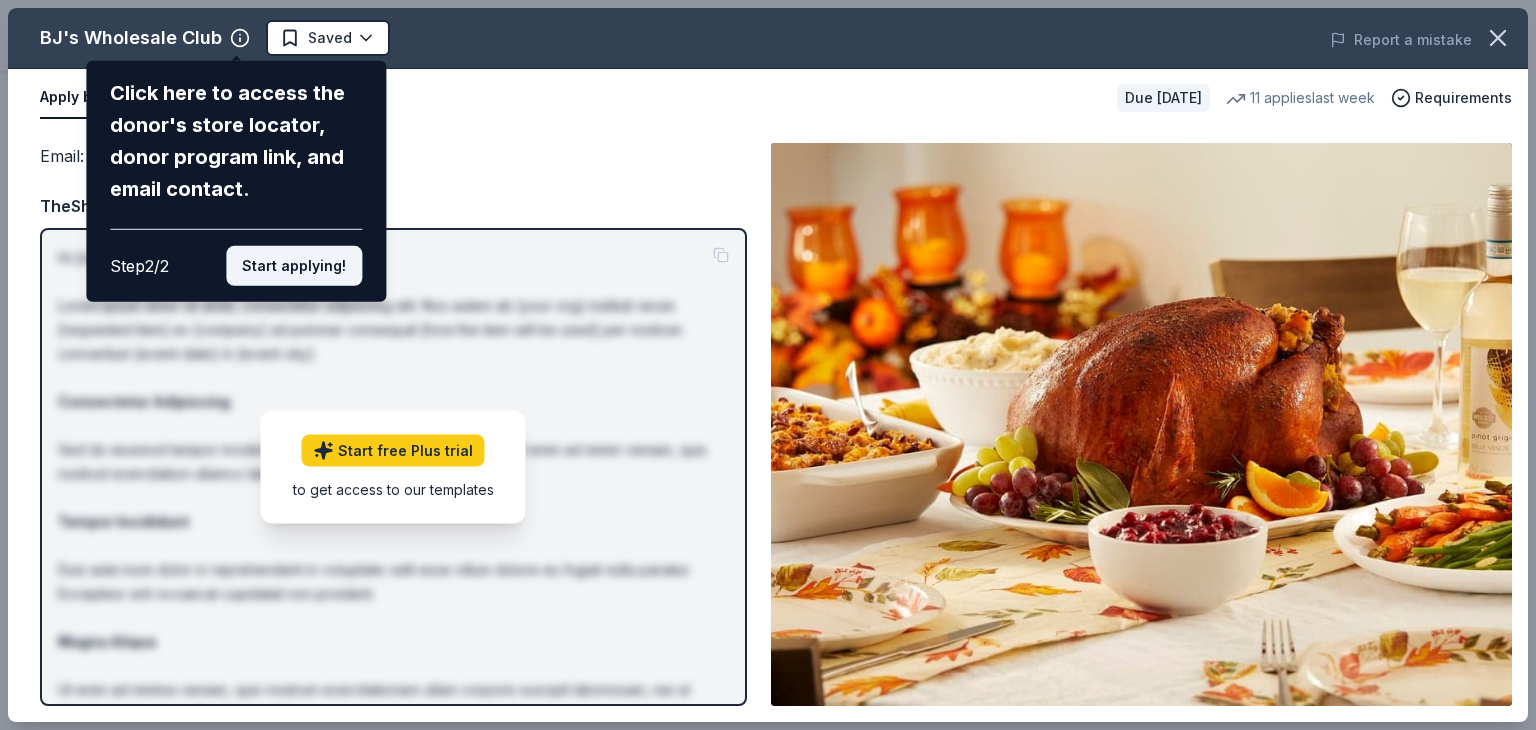 click on "Start applying!" at bounding box center (294, 266) 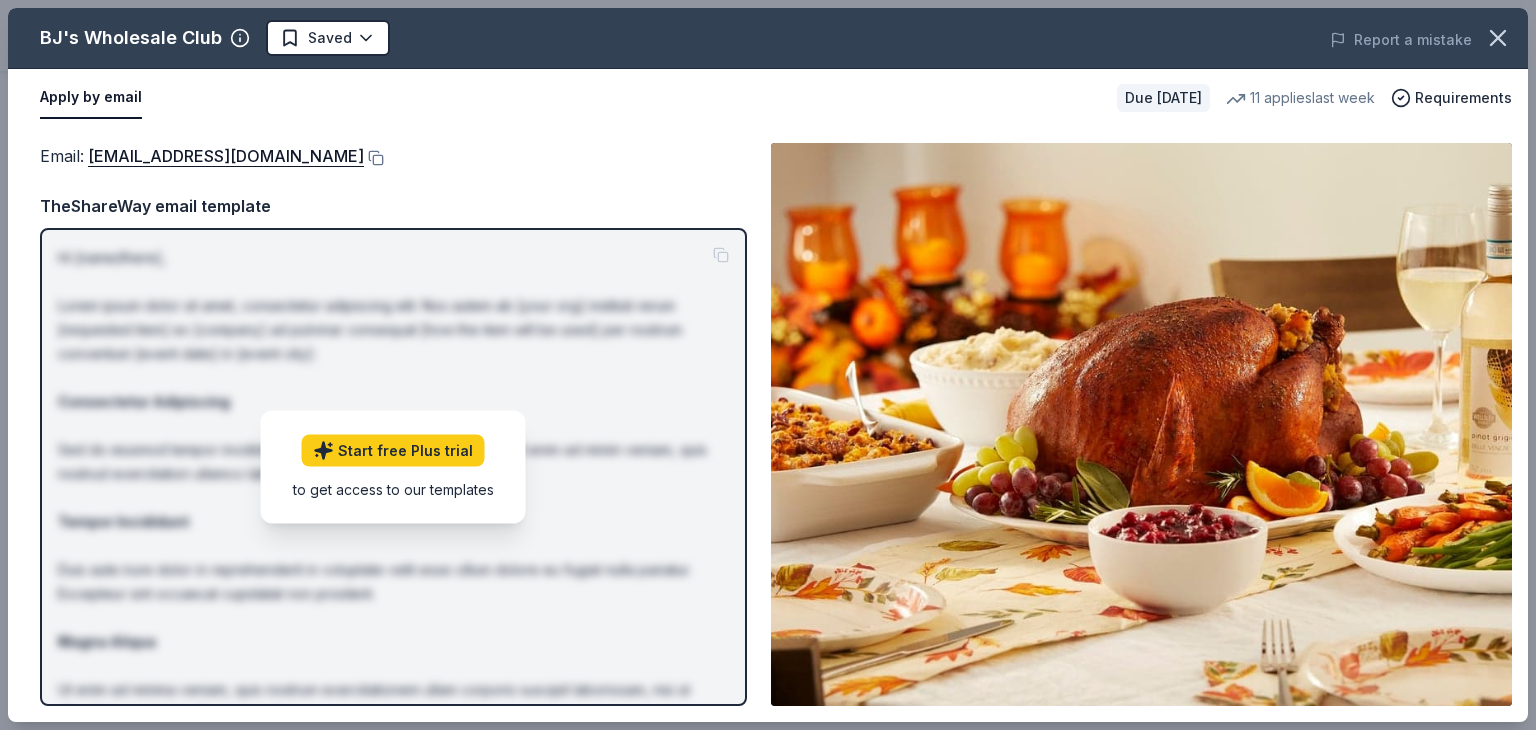 click on "Apply by email" at bounding box center (91, 98) 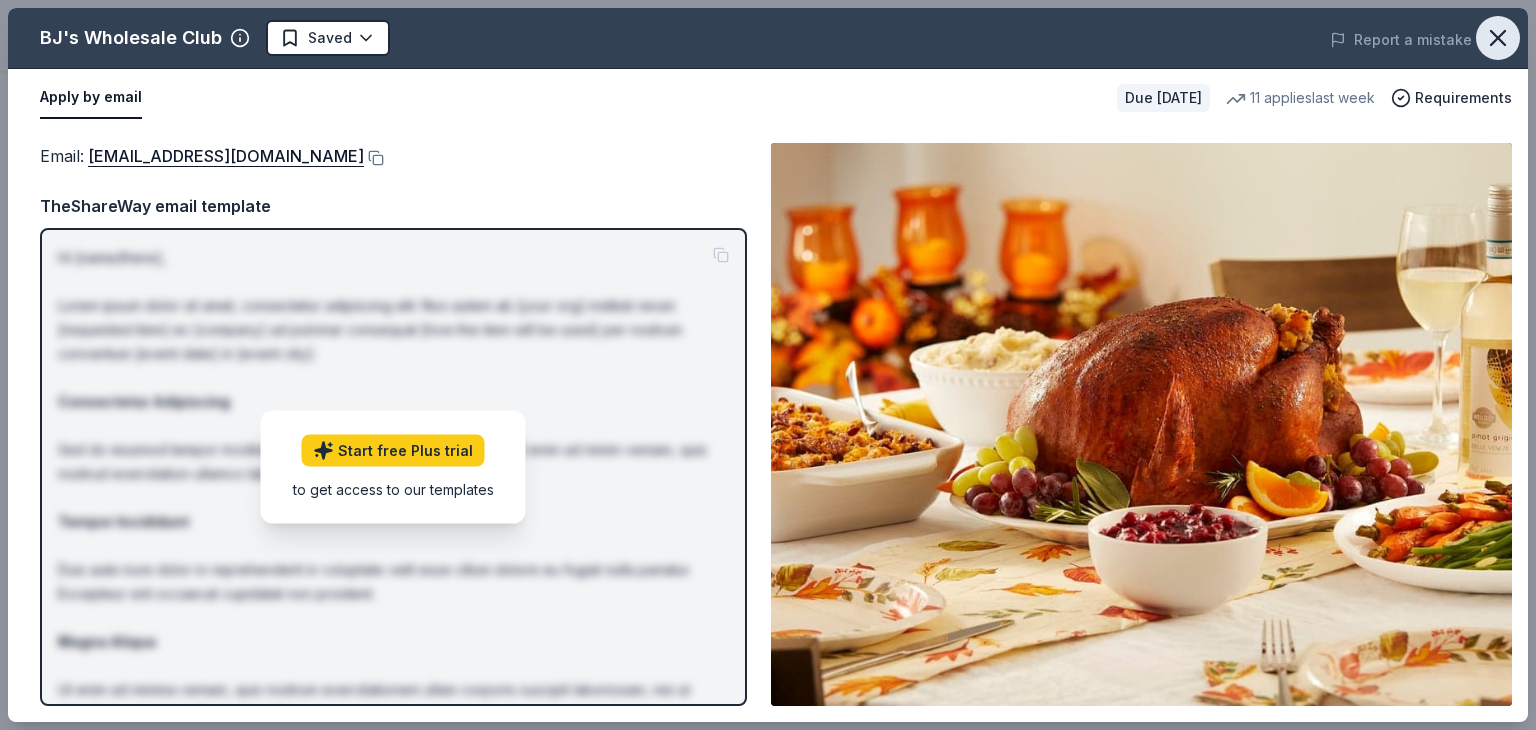 click 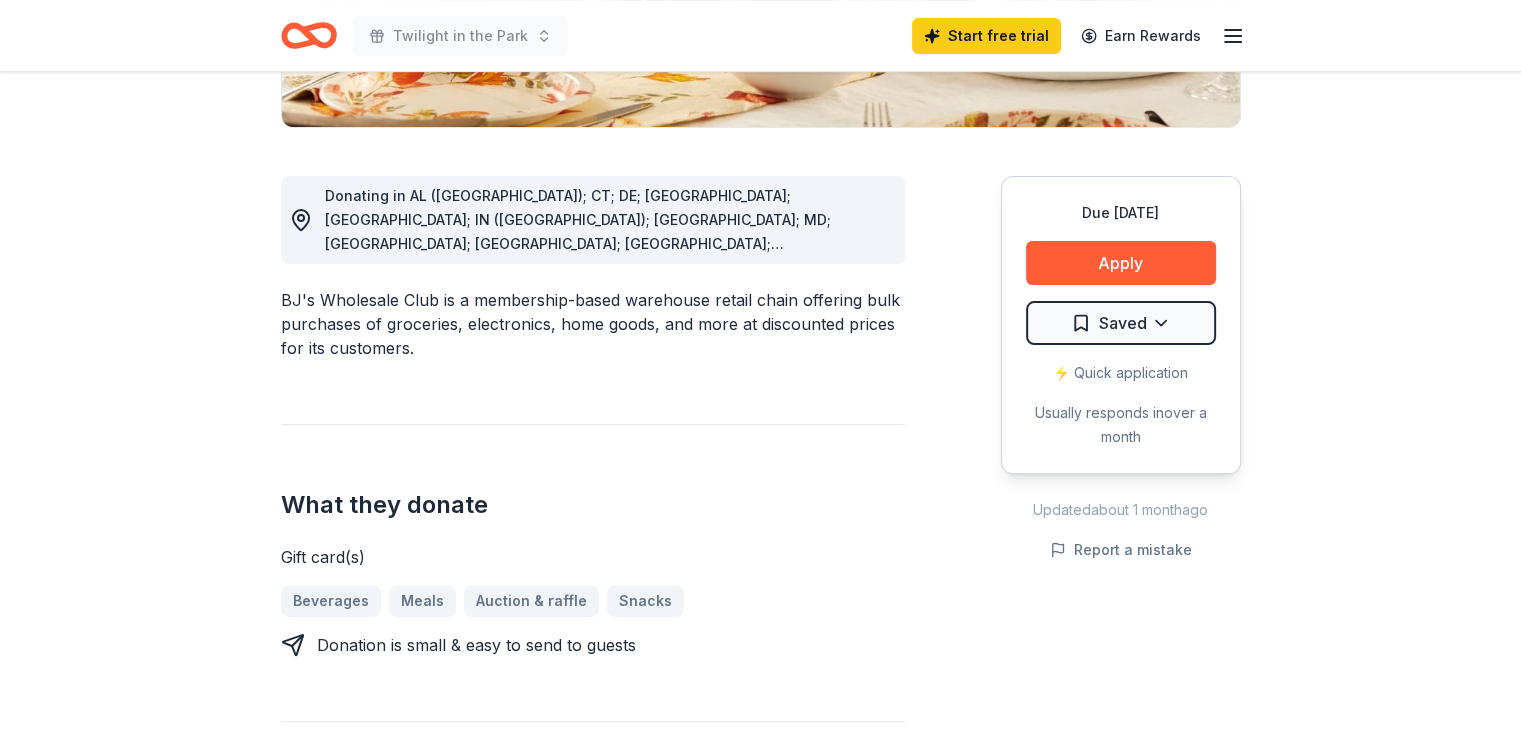 click 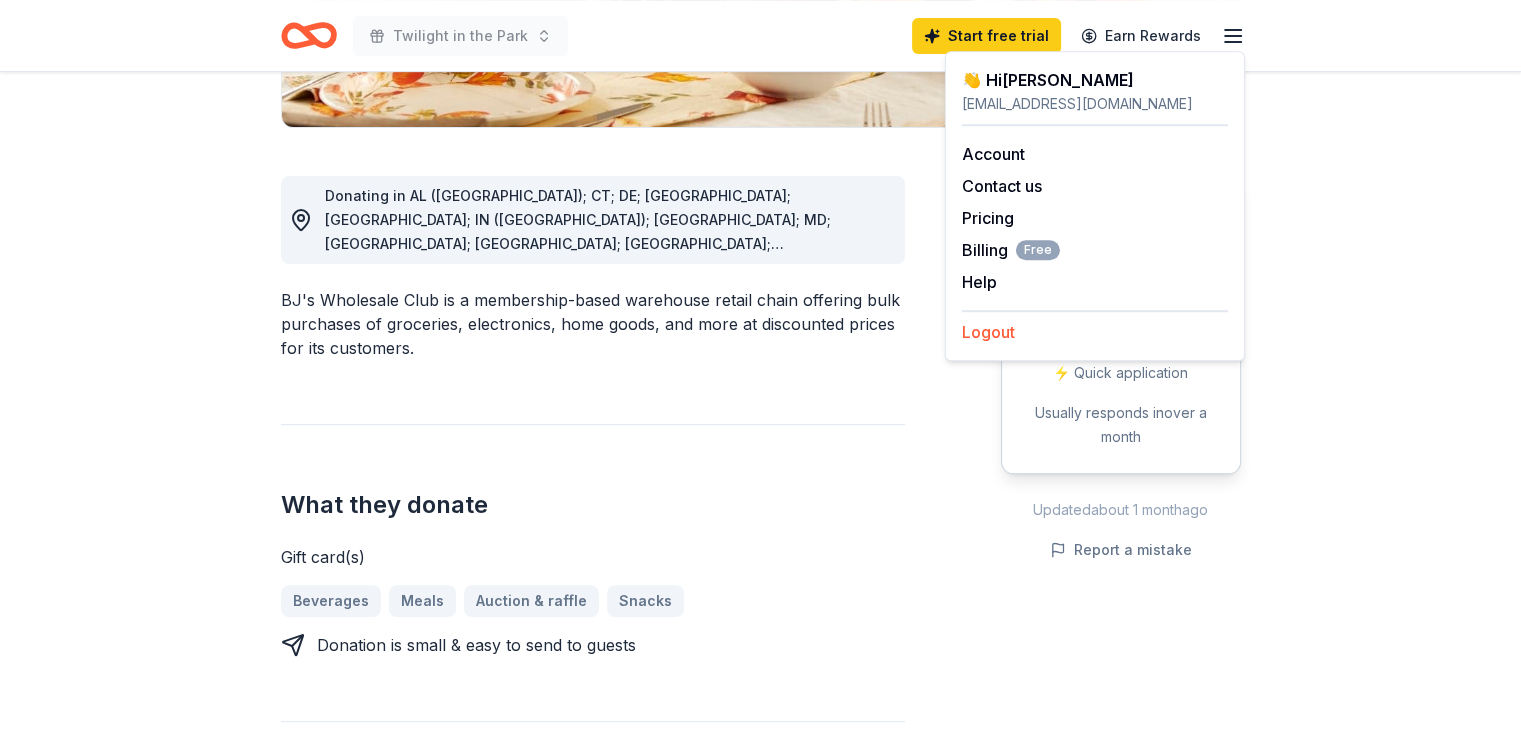 click on "Logout" at bounding box center [988, 332] 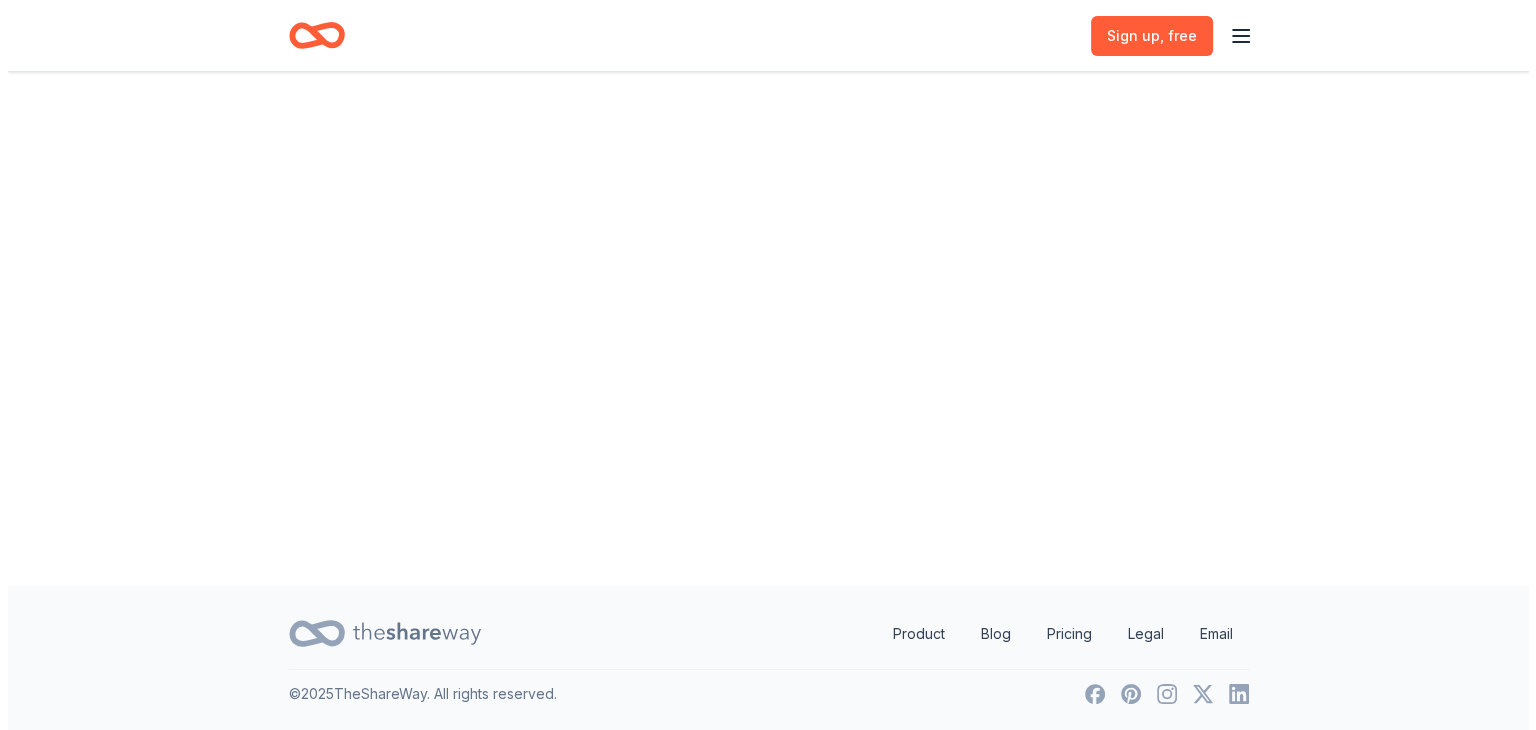 scroll, scrollTop: 0, scrollLeft: 0, axis: both 